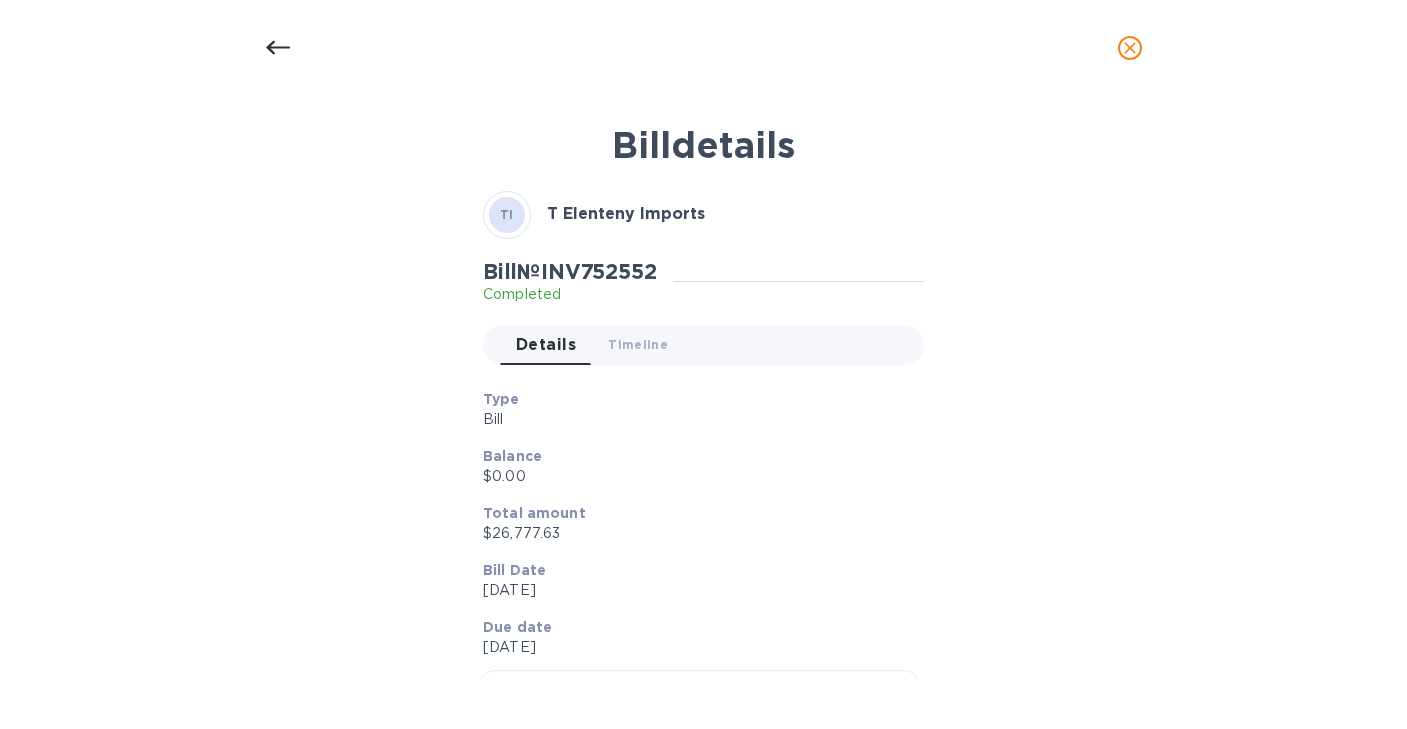 scroll, scrollTop: 0, scrollLeft: 0, axis: both 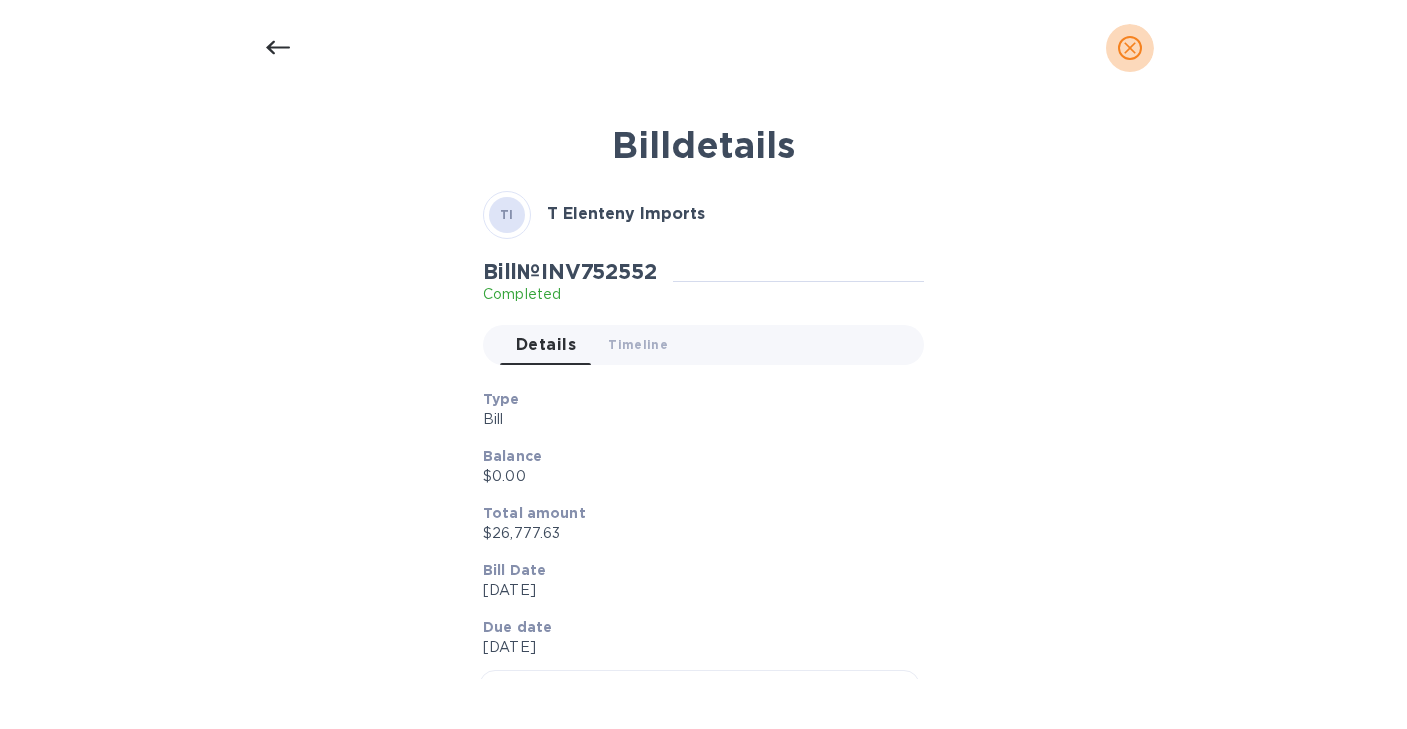 click 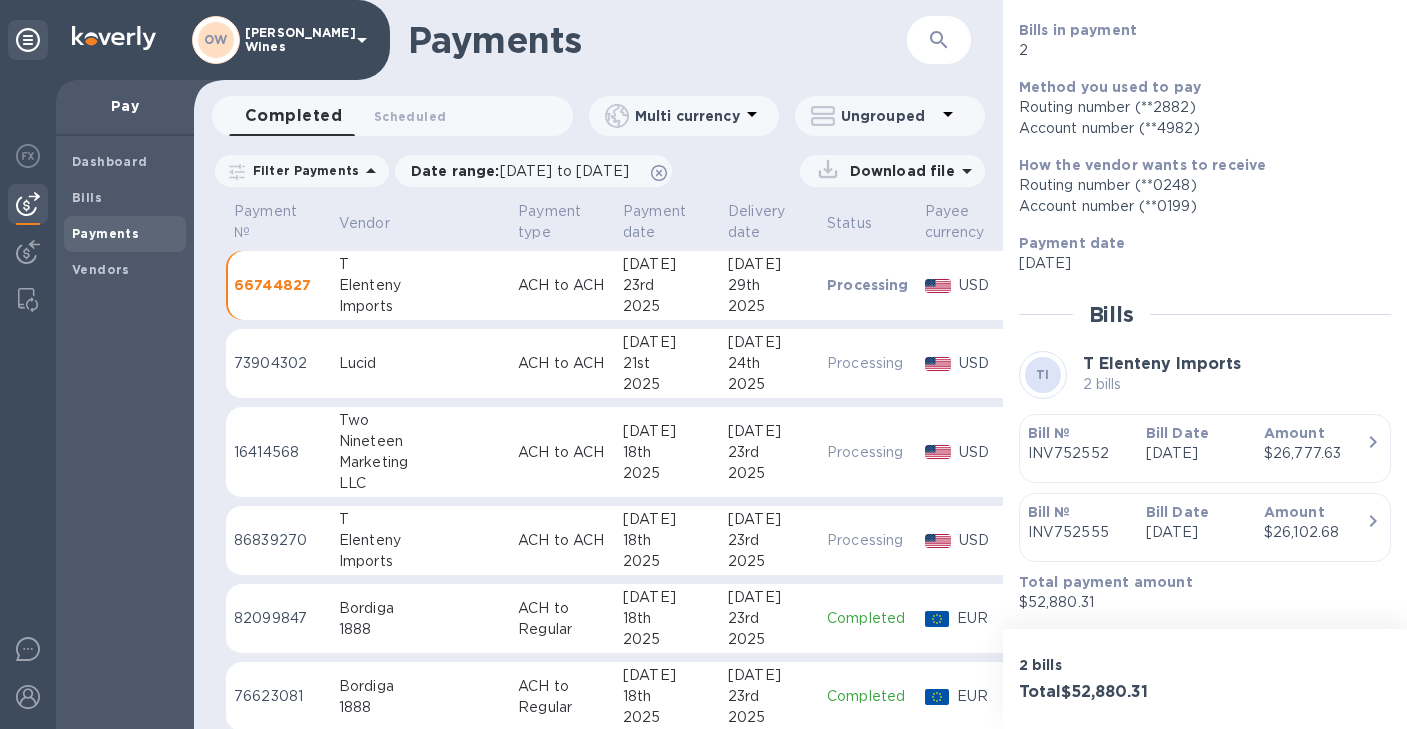 click on "Dashboard Bills Payments Vendors" at bounding box center [125, 432] 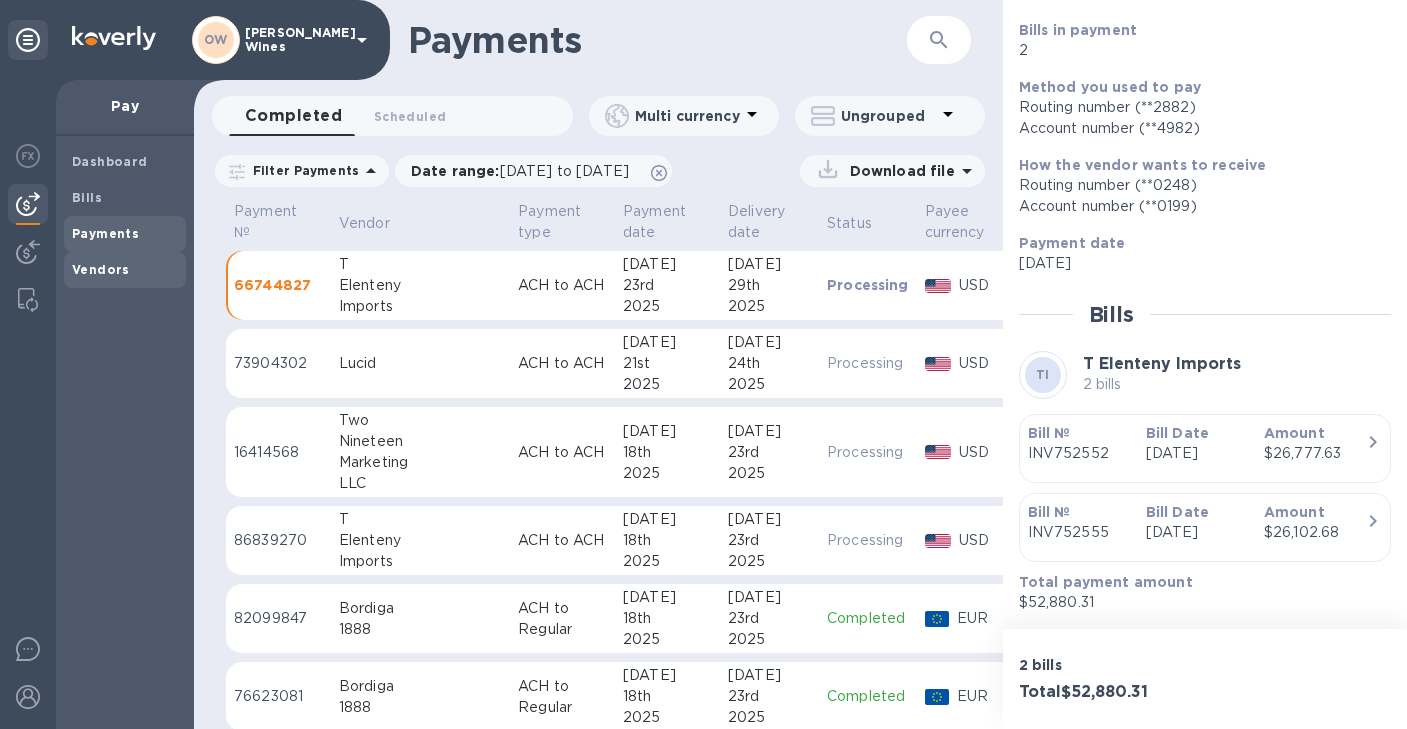 click on "Vendors" at bounding box center (101, 269) 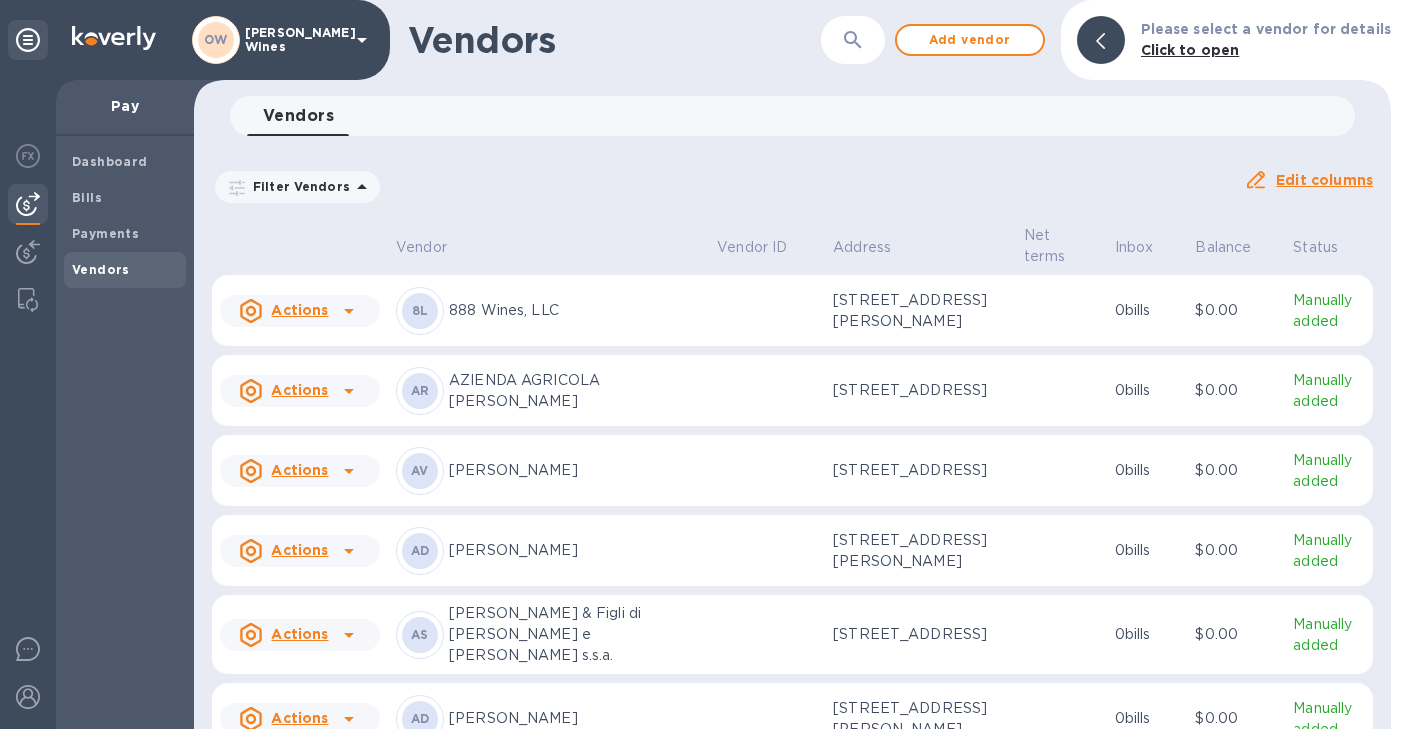 click on "​" at bounding box center (853, 40) 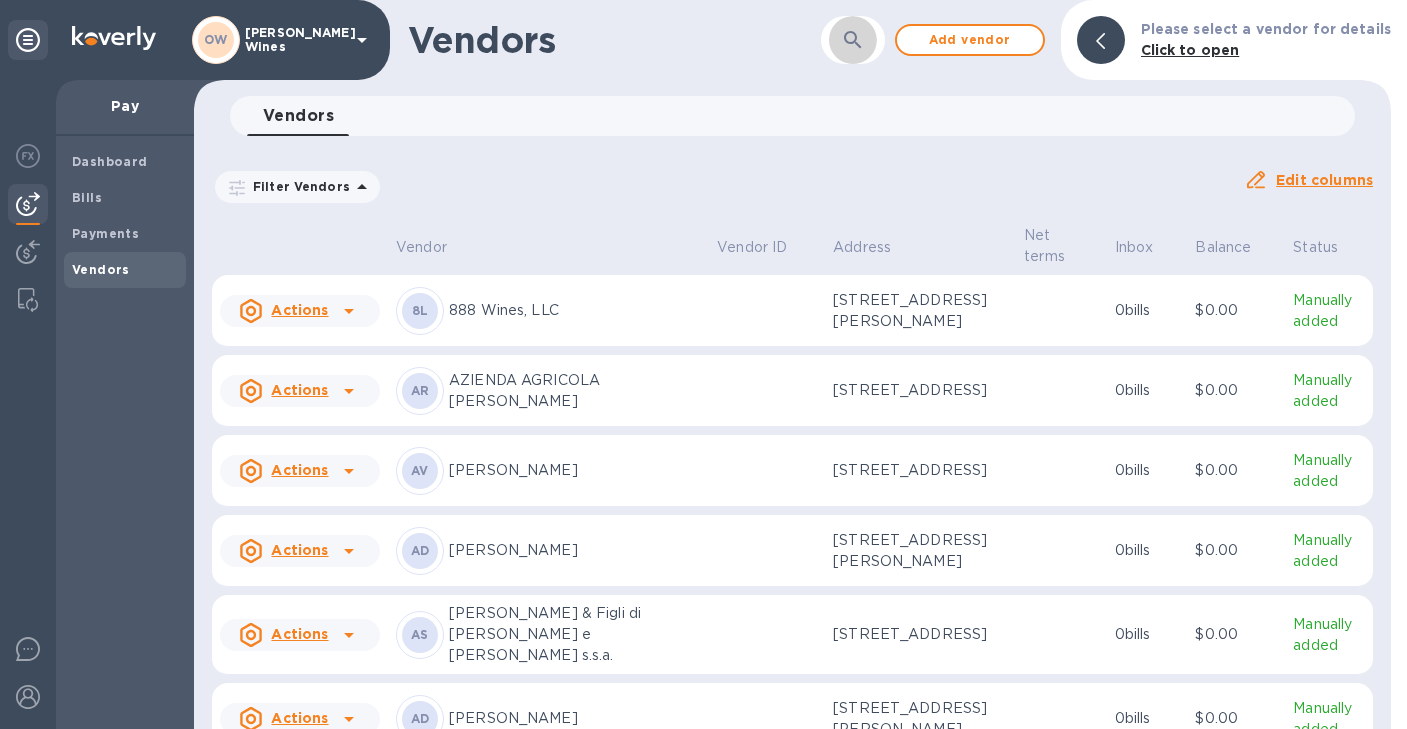 click 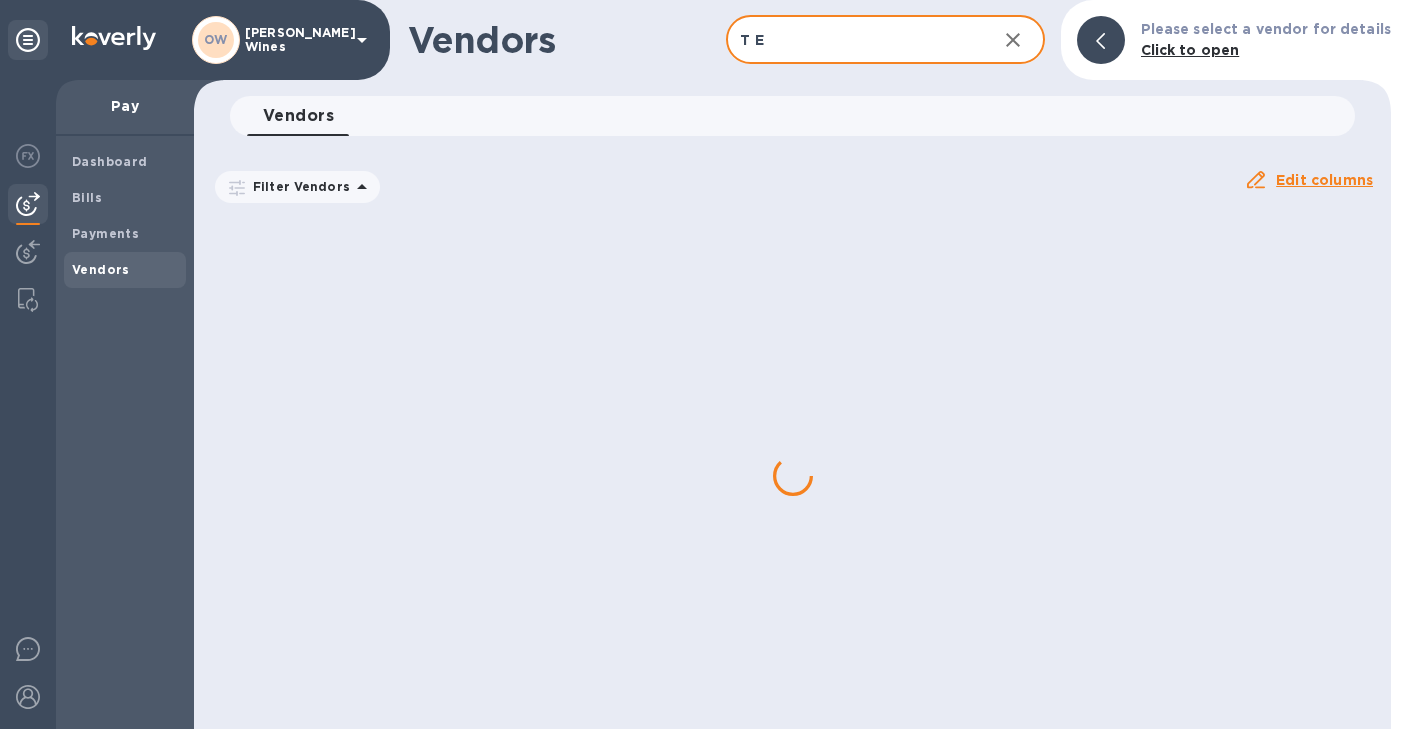 type on "T Elenteny" 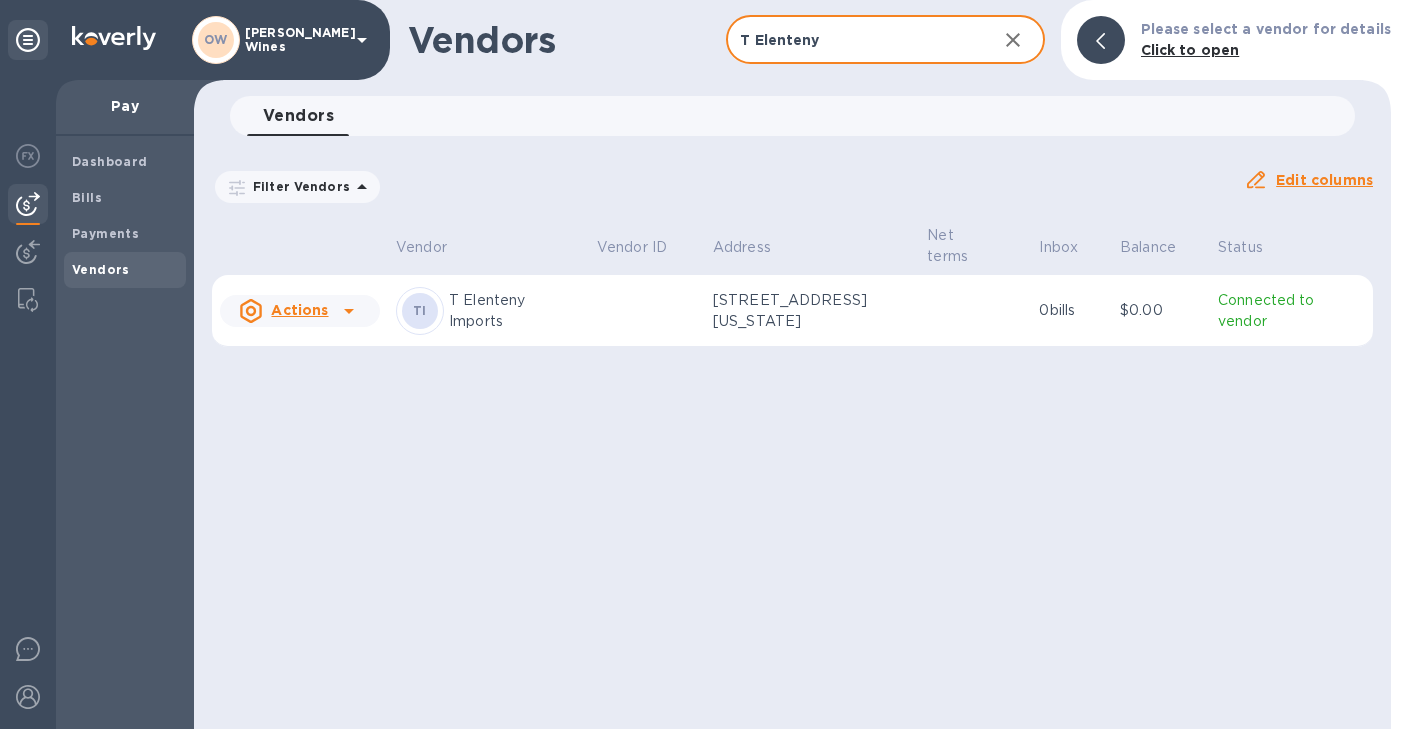 click 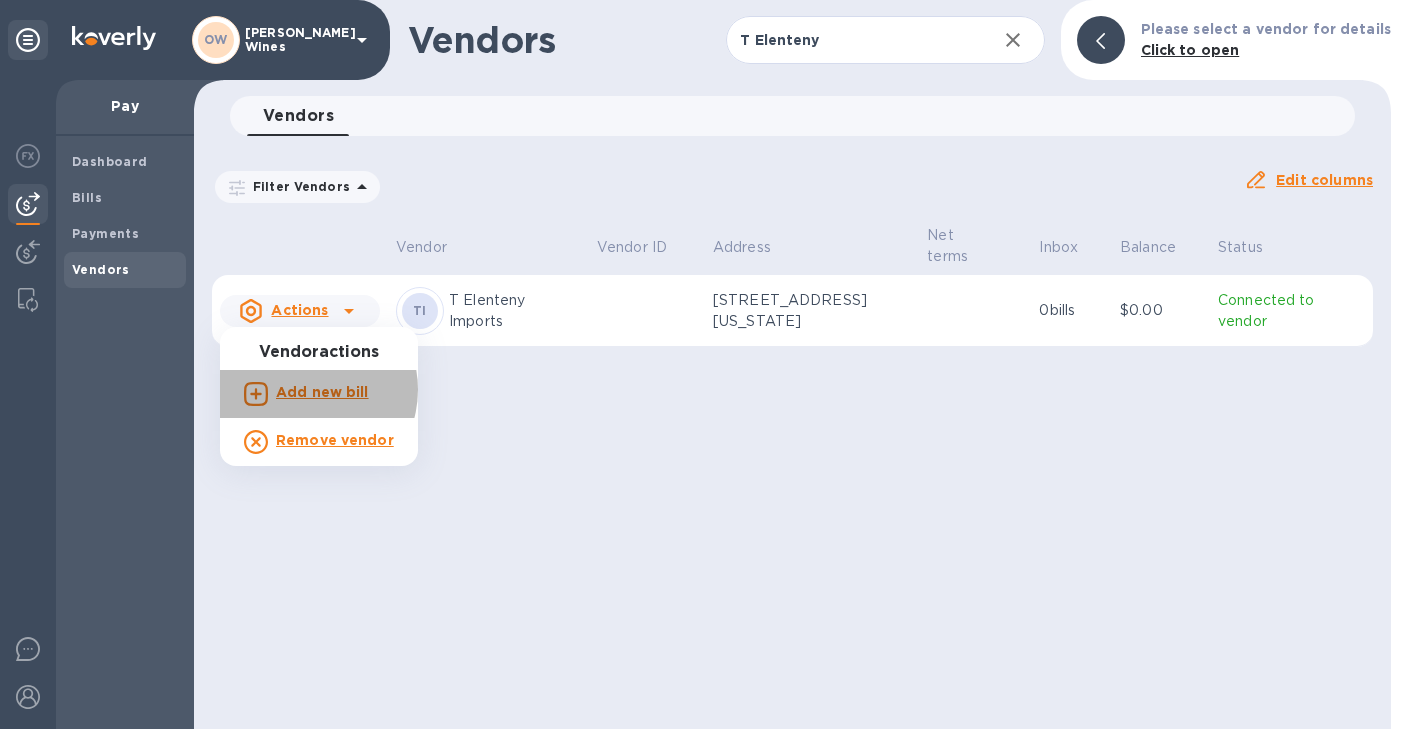 click on "Add new bill" at bounding box center (322, 392) 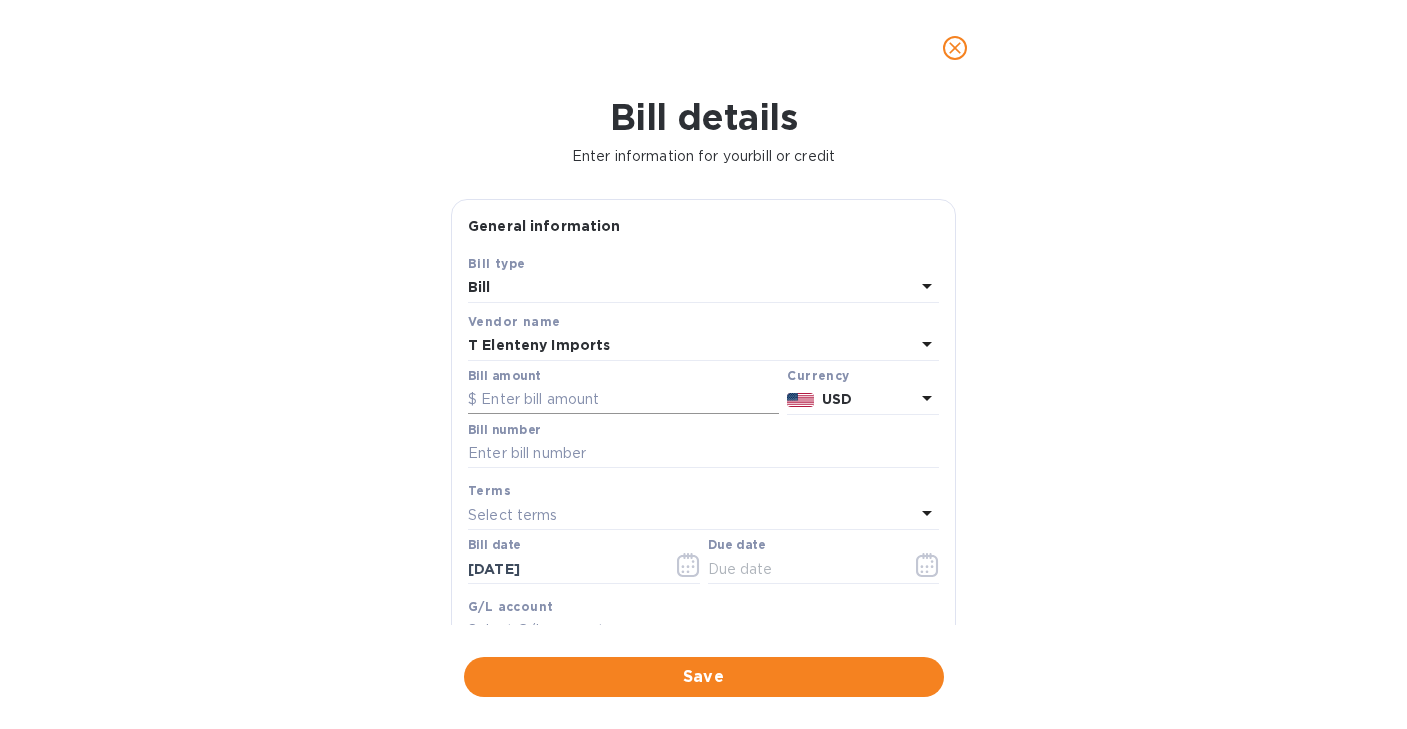 click at bounding box center [623, 400] 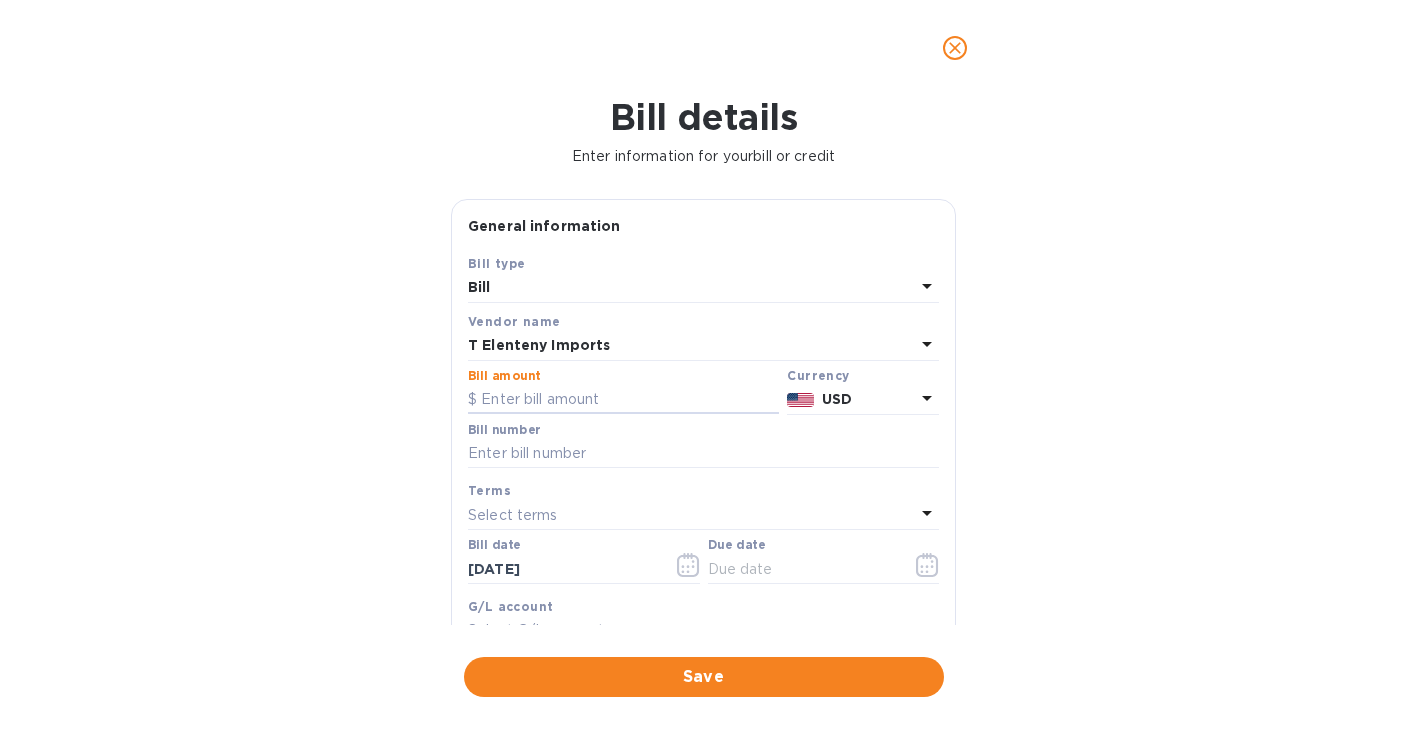 paste on "31,373.62" 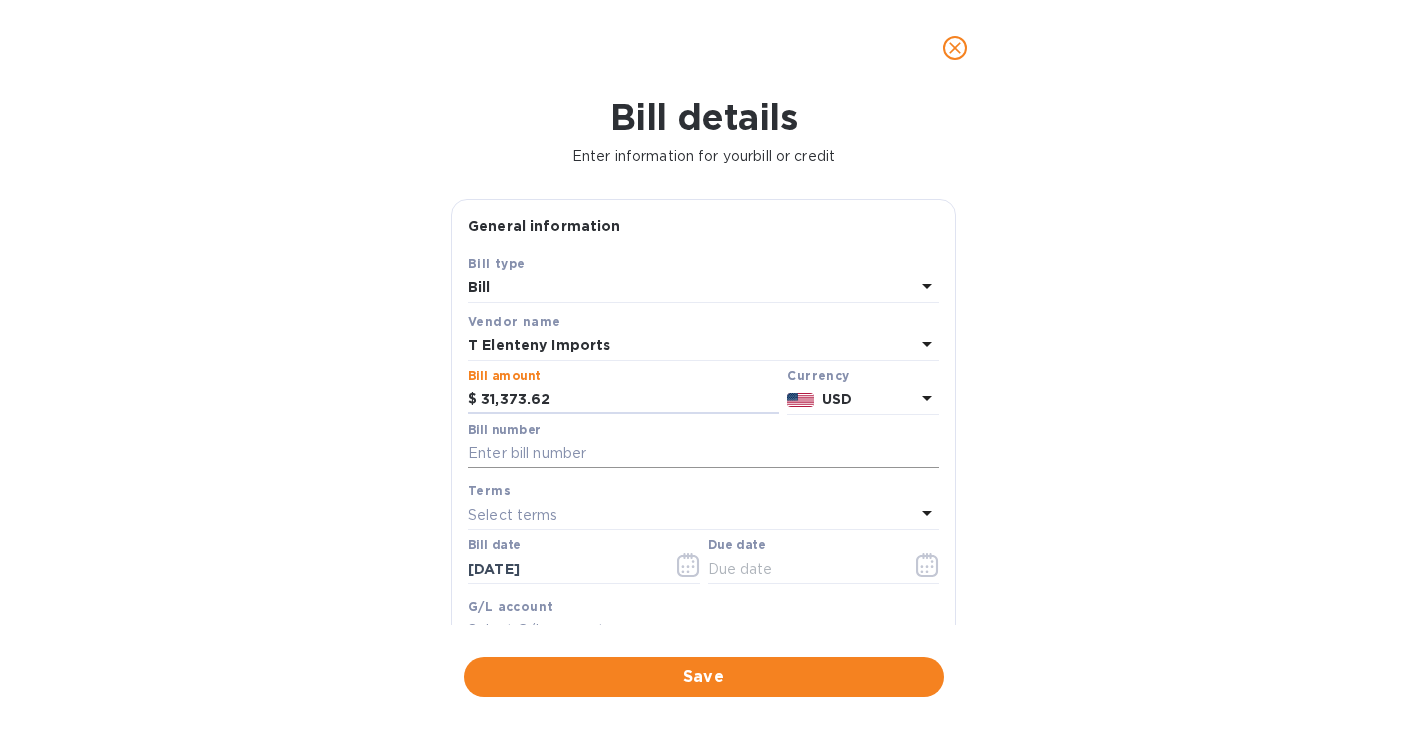 type on "31,373.62" 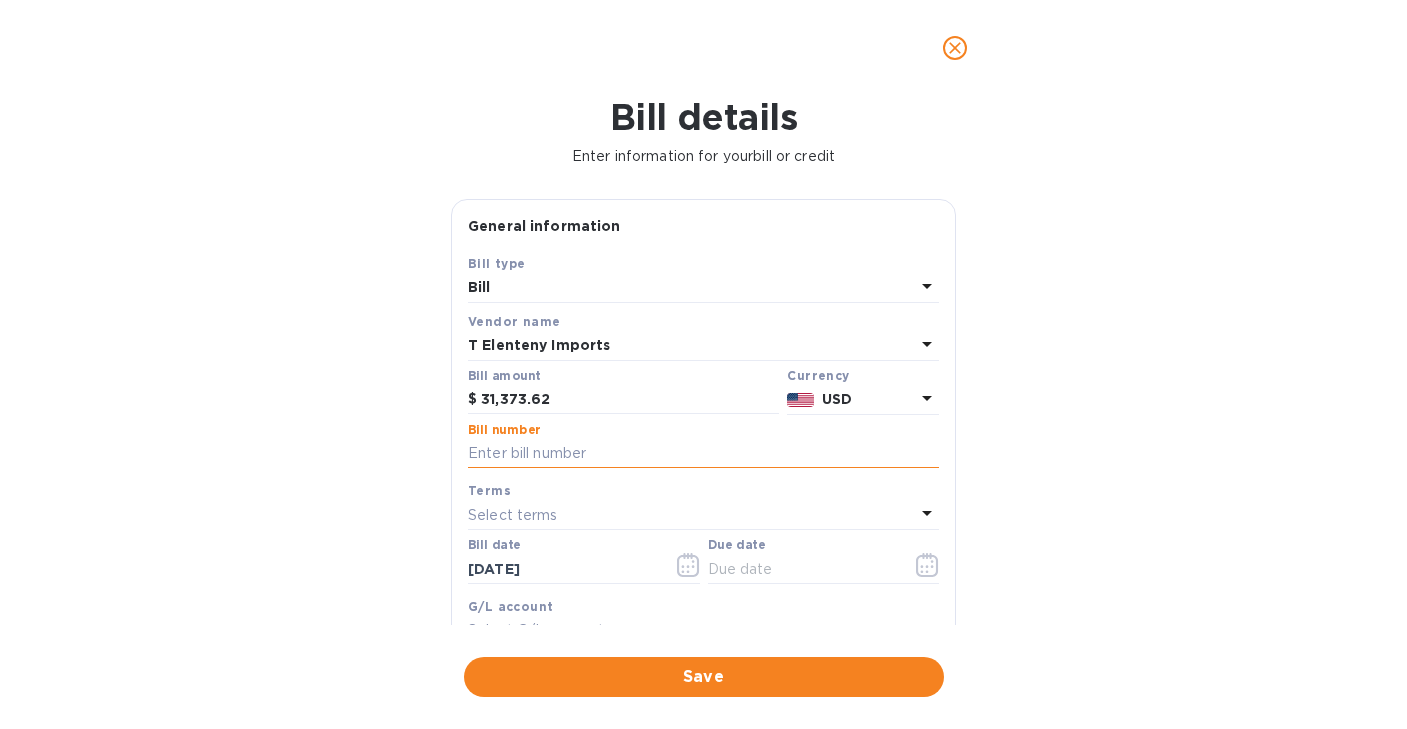 click at bounding box center (703, 454) 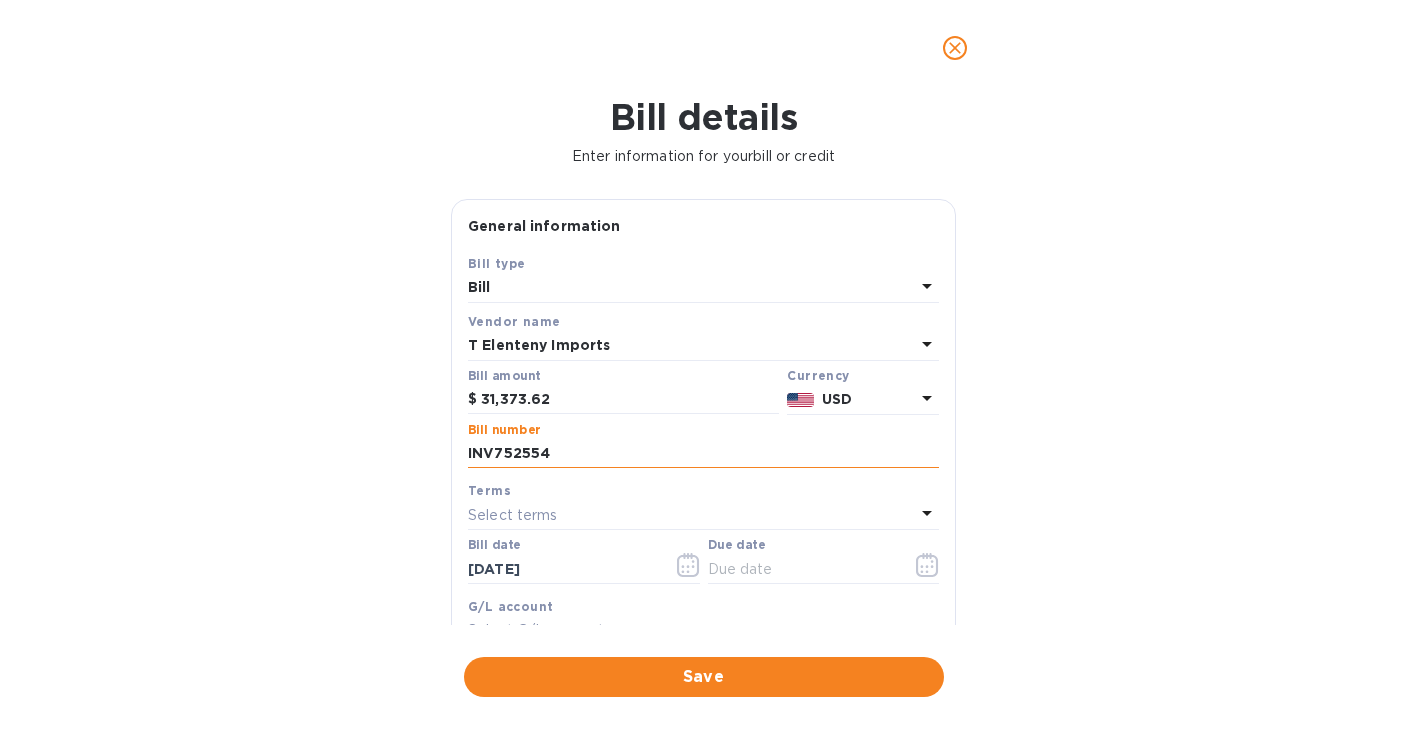 click on "INV752554" at bounding box center (703, 454) 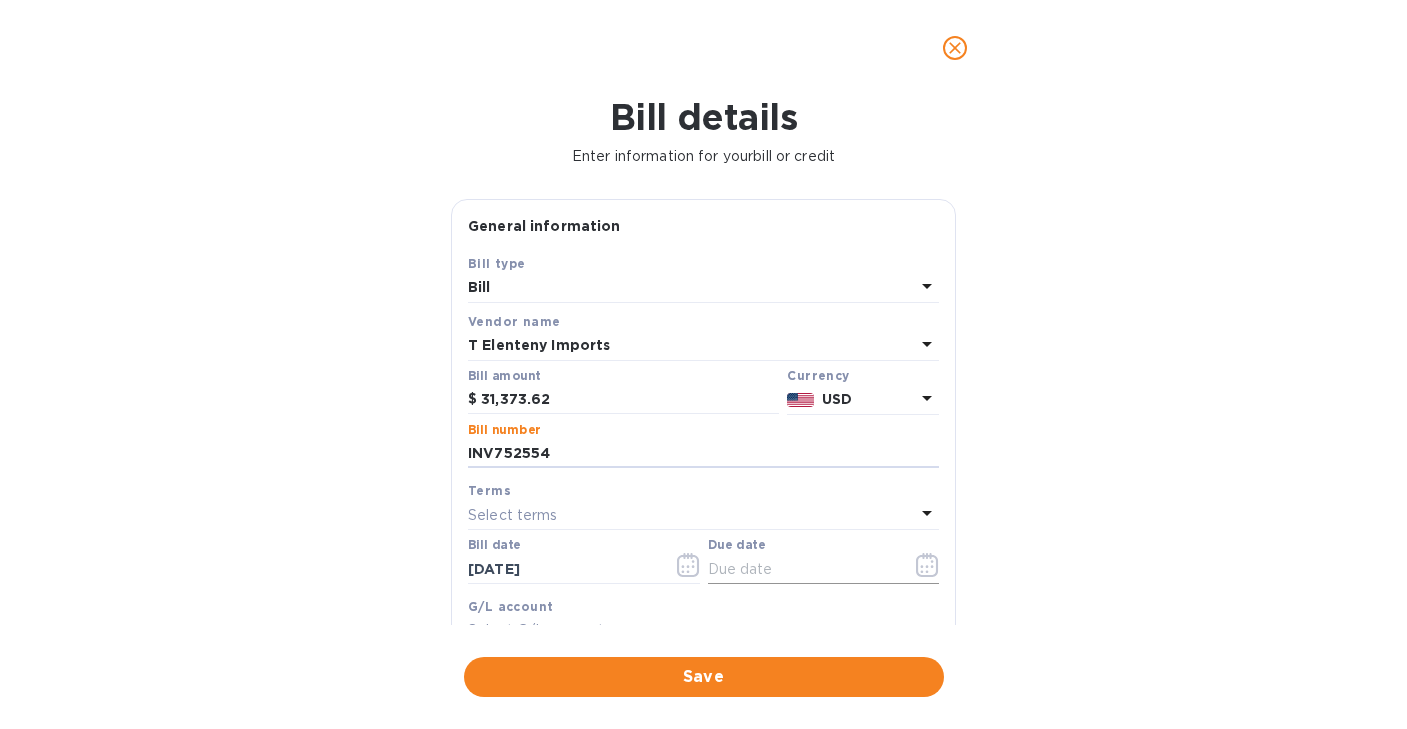 type on "INV752554" 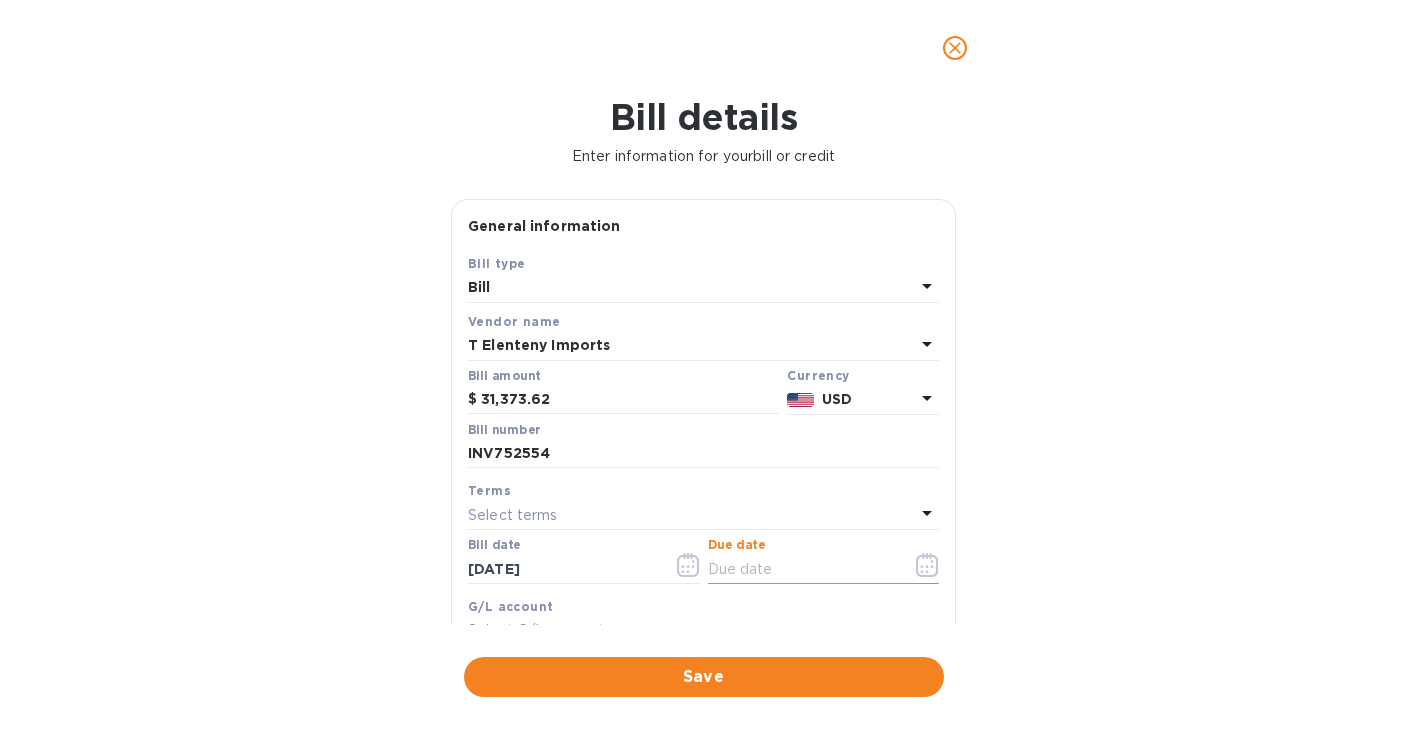 click 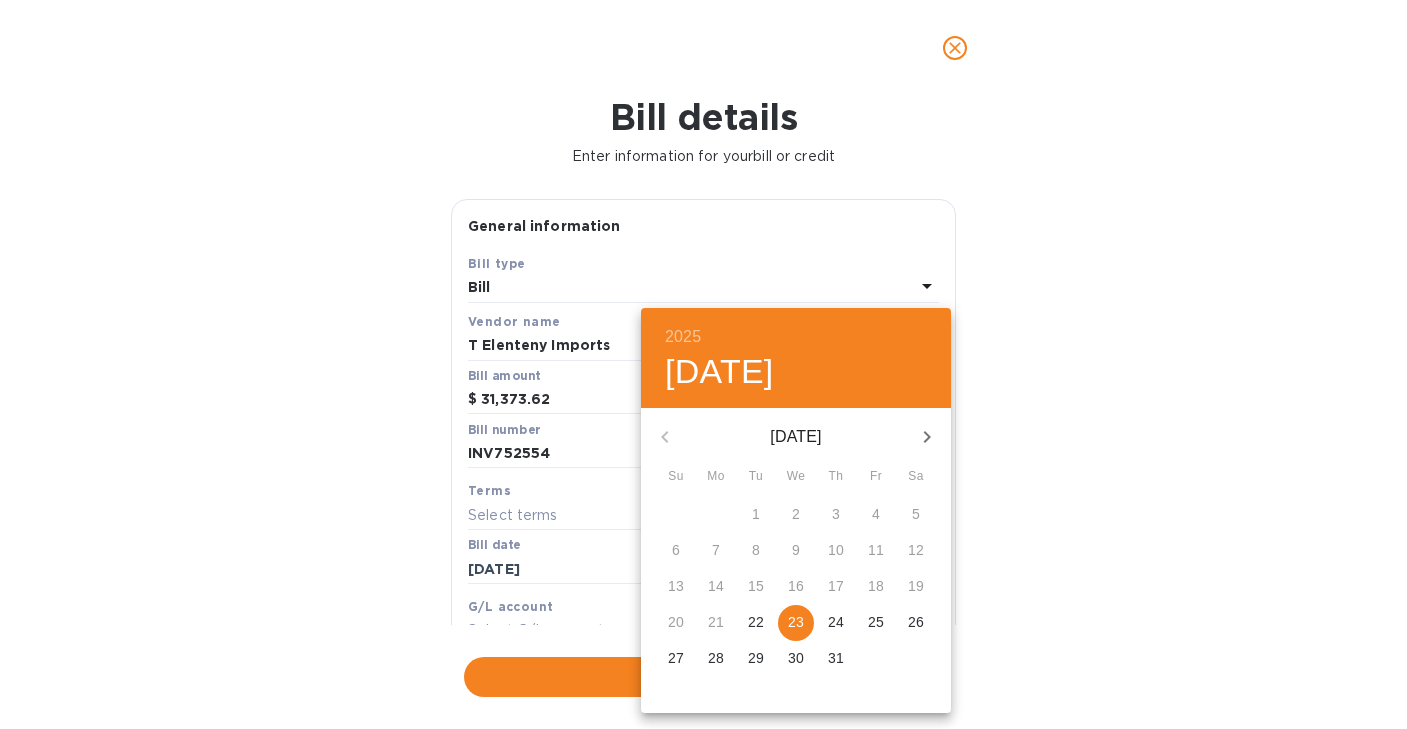 click on "29" at bounding box center [756, 658] 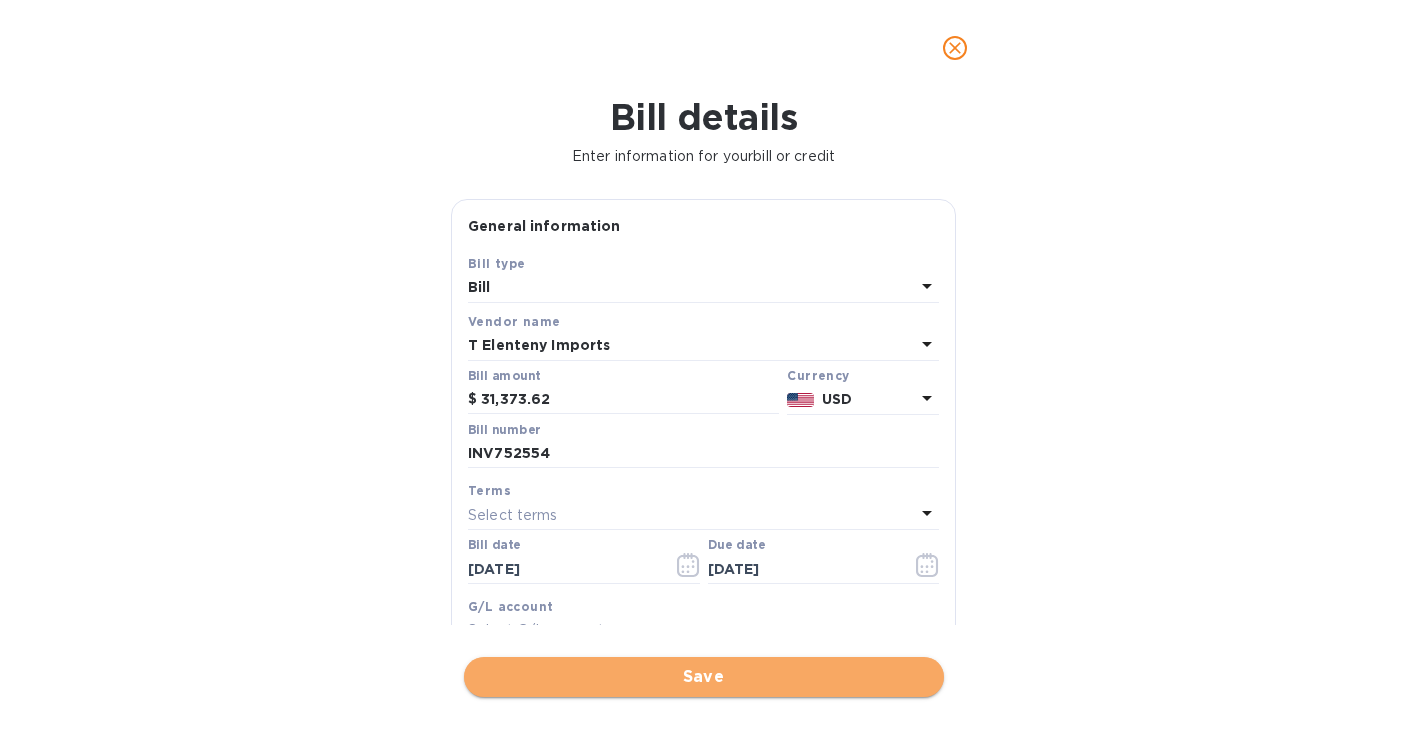 click on "Save" at bounding box center (704, 677) 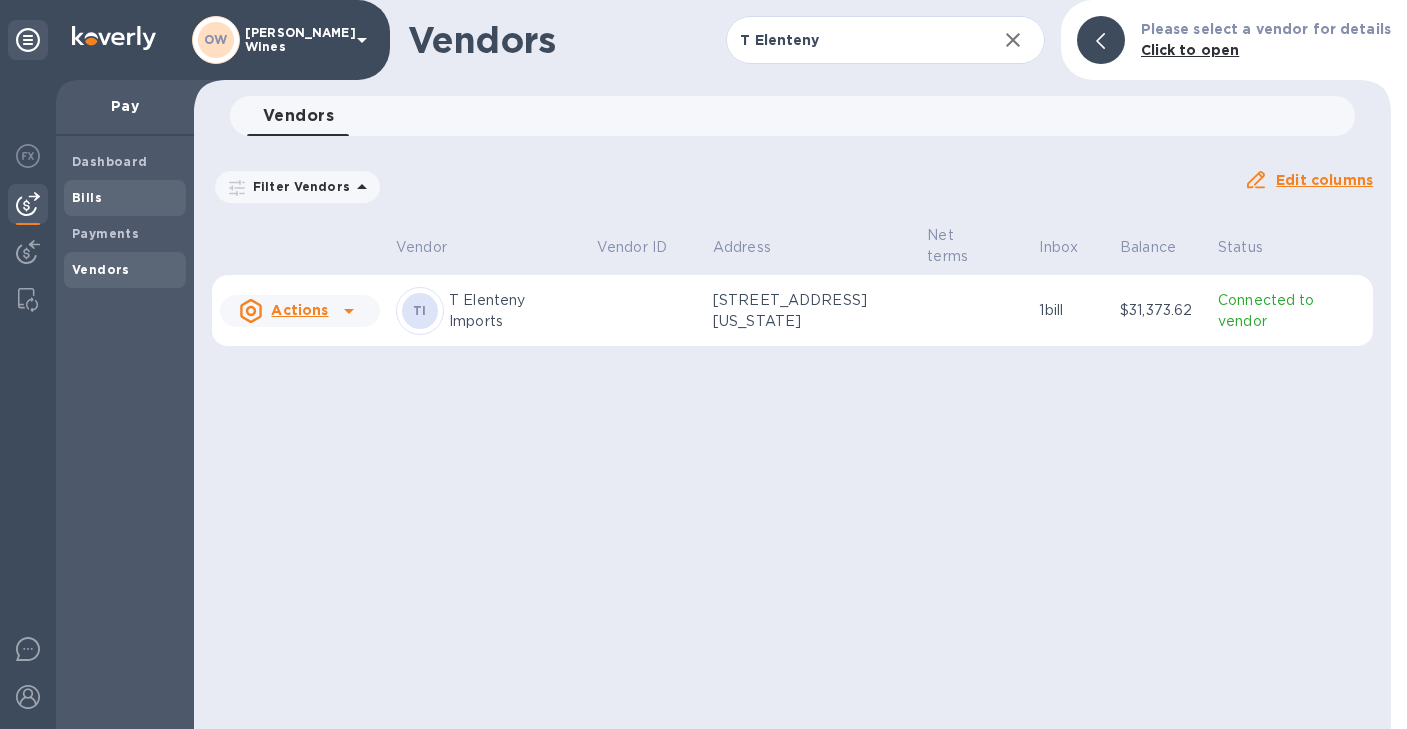 click on "Bills" at bounding box center [125, 198] 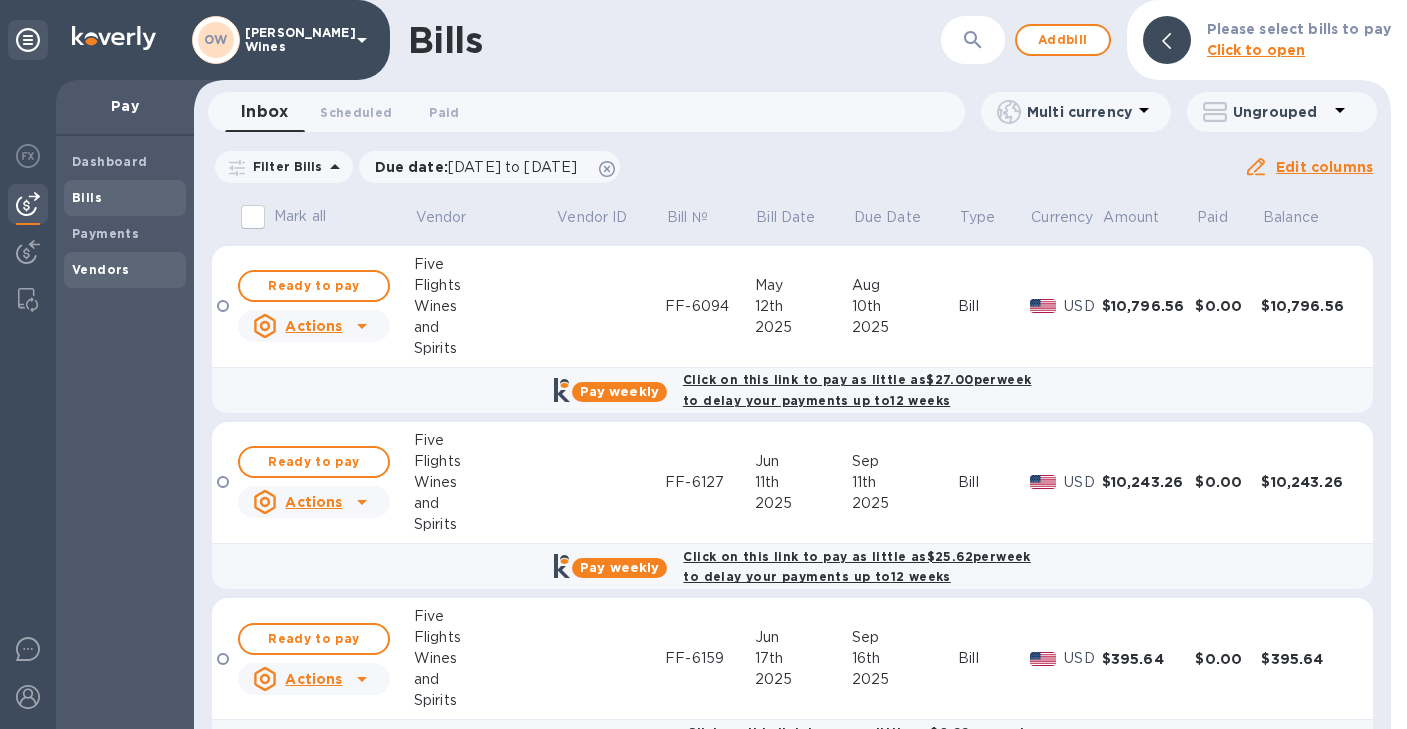 click on "Vendors" at bounding box center (125, 270) 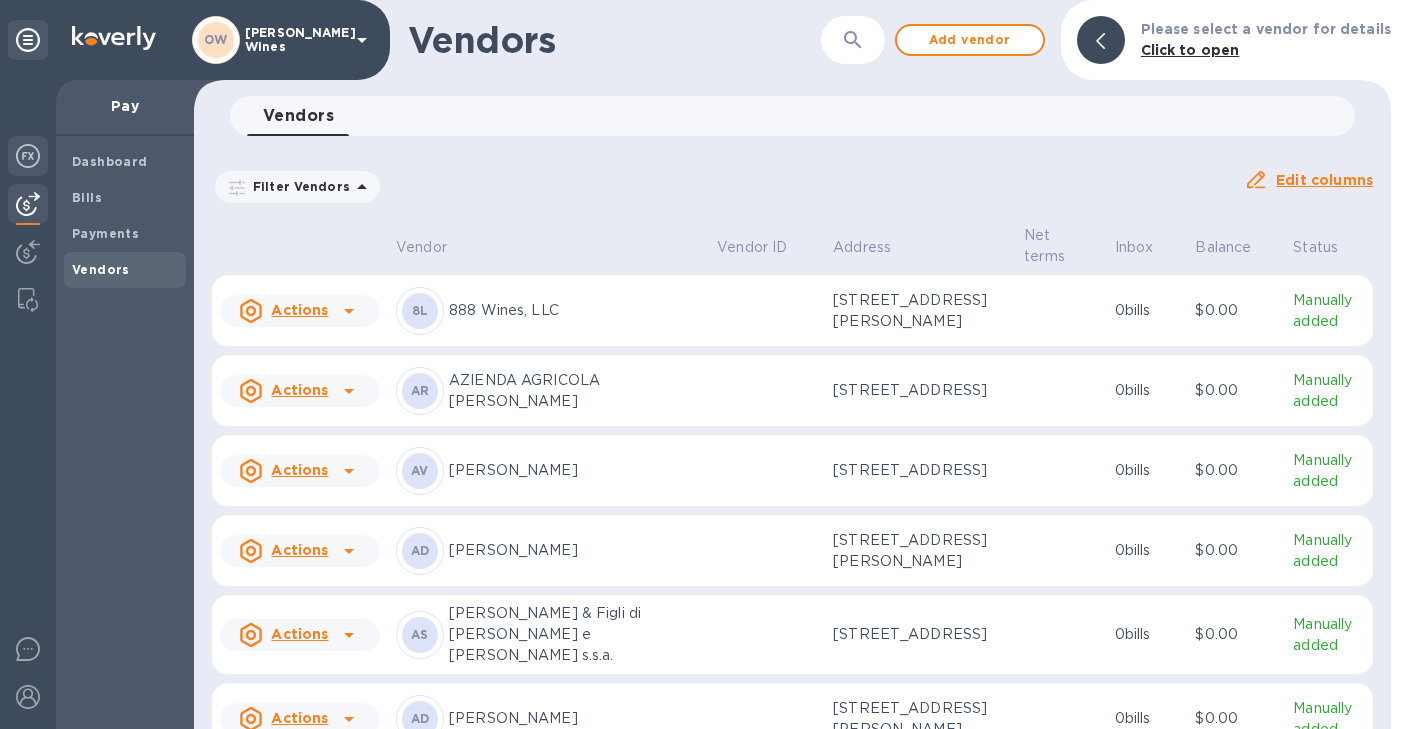 click at bounding box center [28, 156] 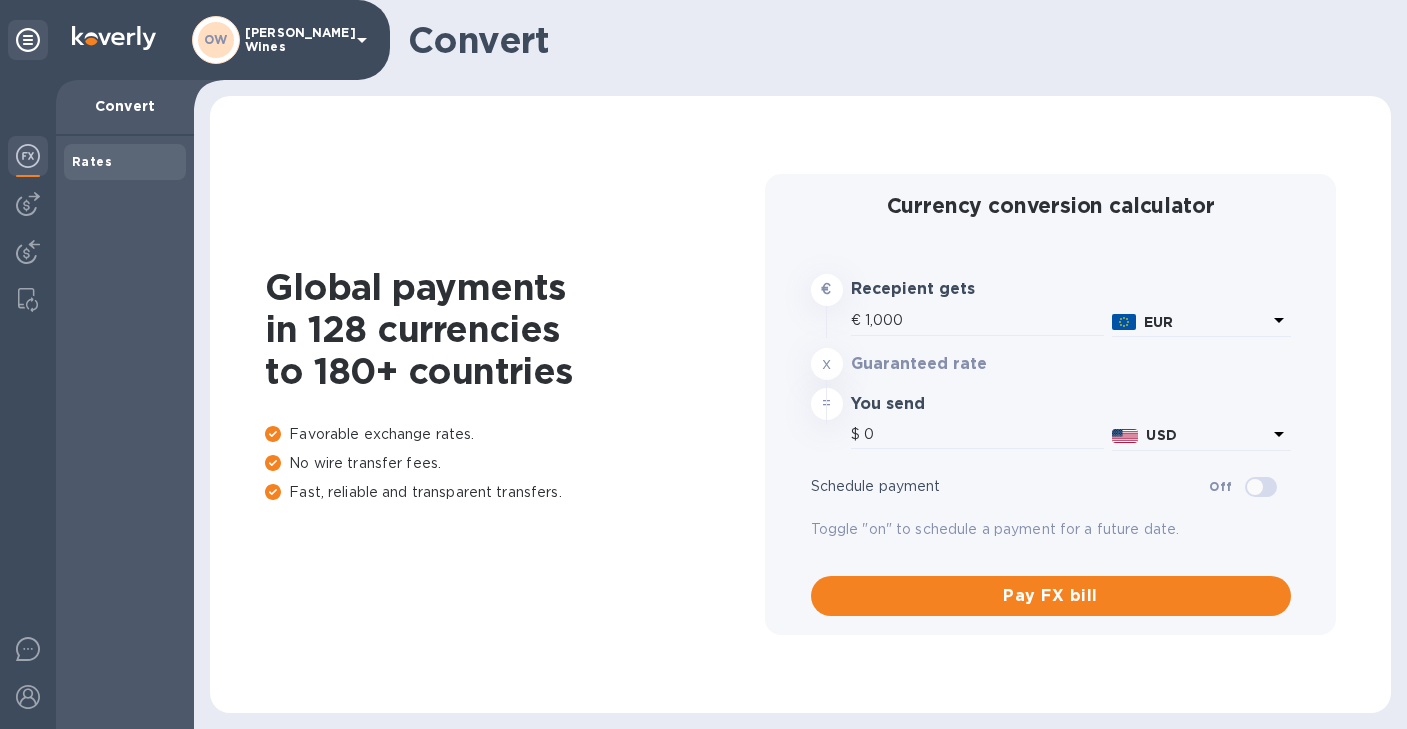 type on "1,180.1" 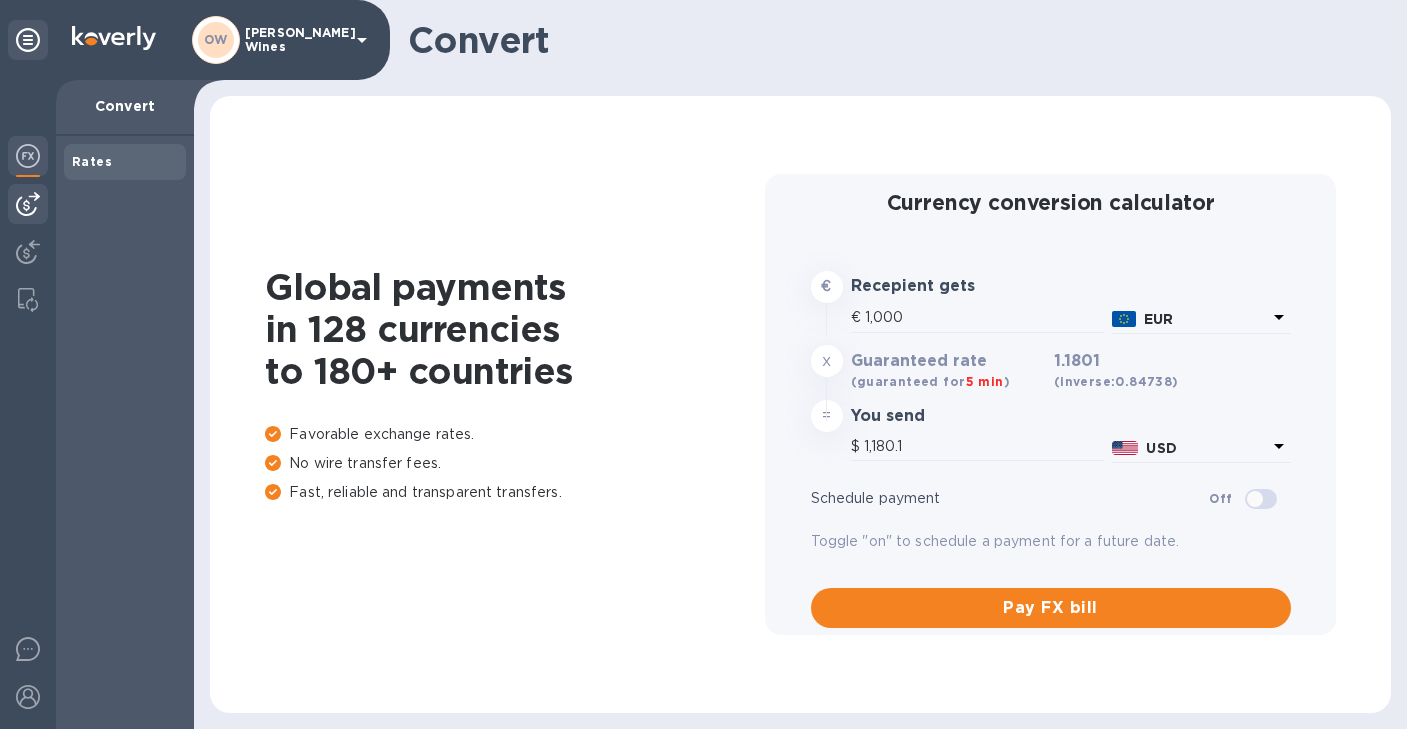 click at bounding box center (28, 204) 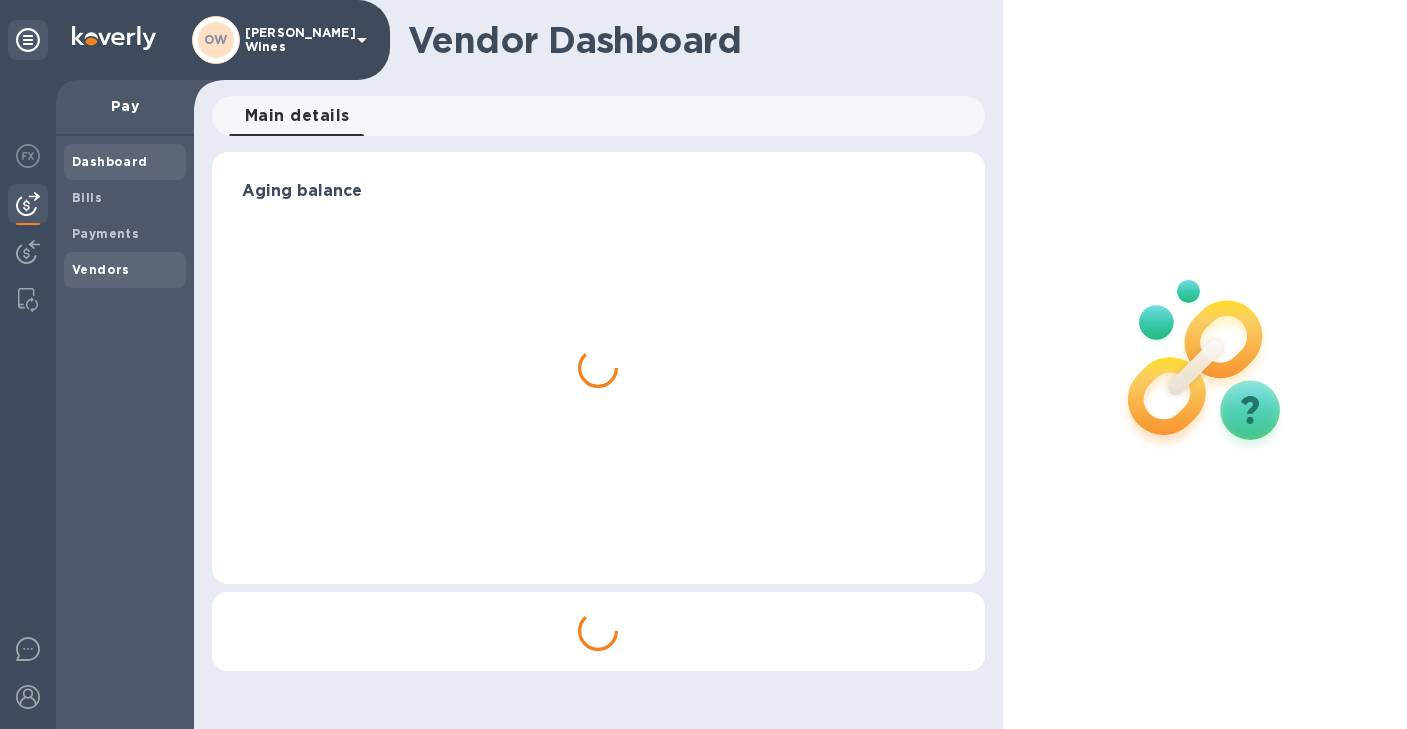 click on "Vendors" at bounding box center (101, 270) 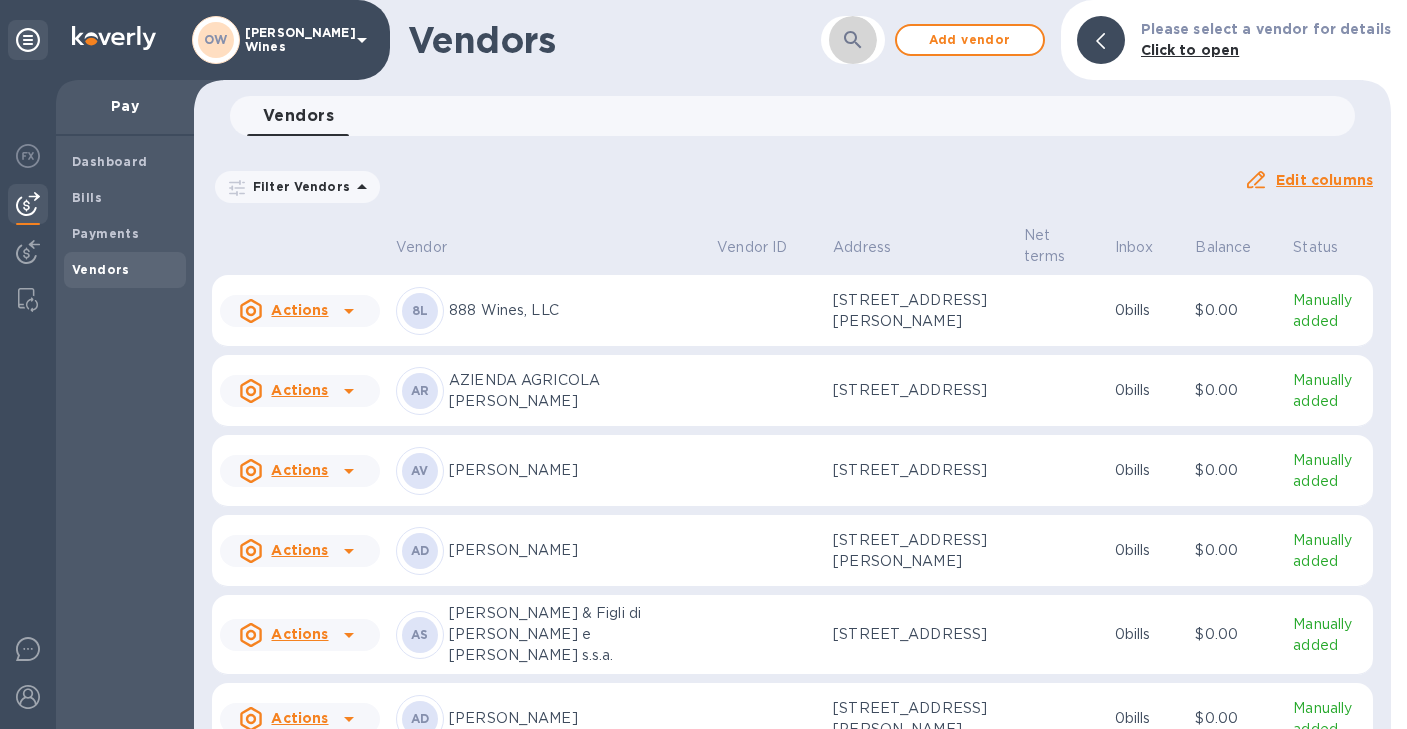 click 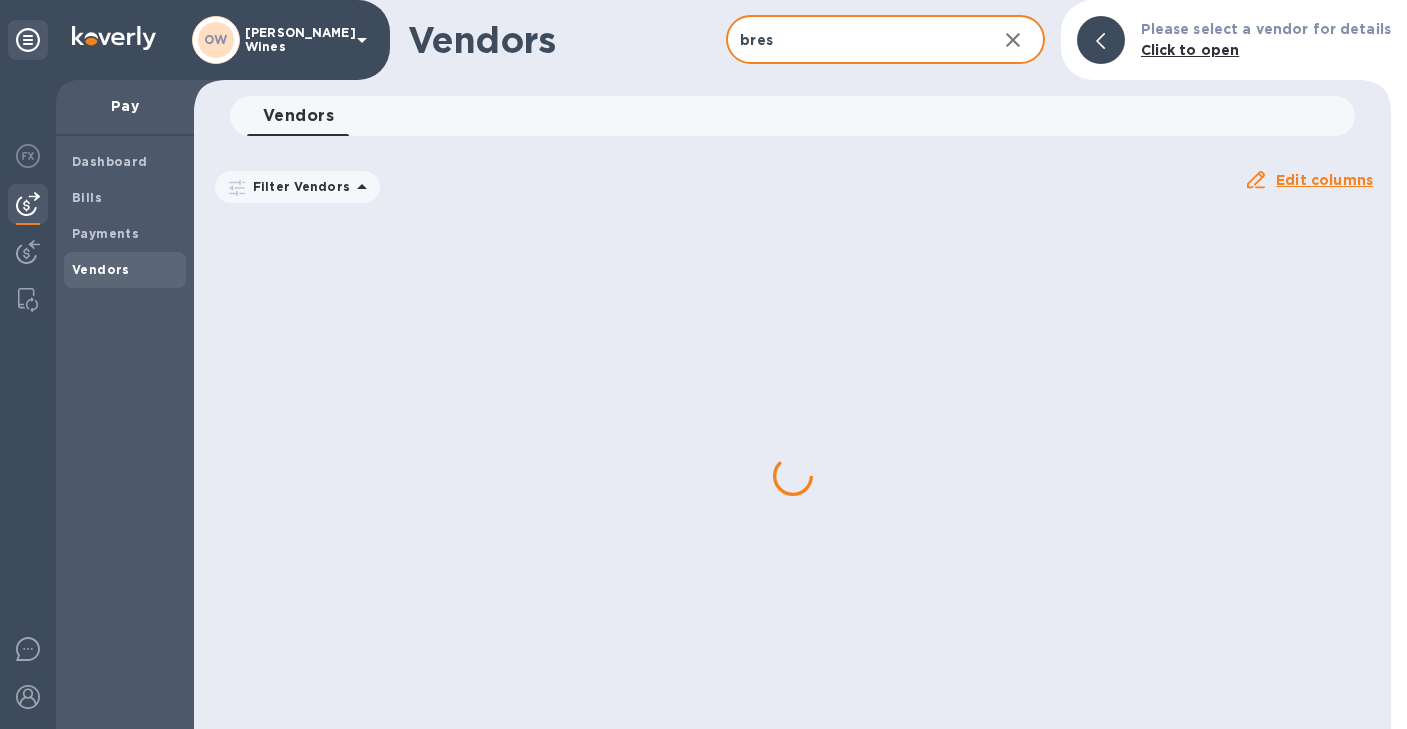 type on "bresca" 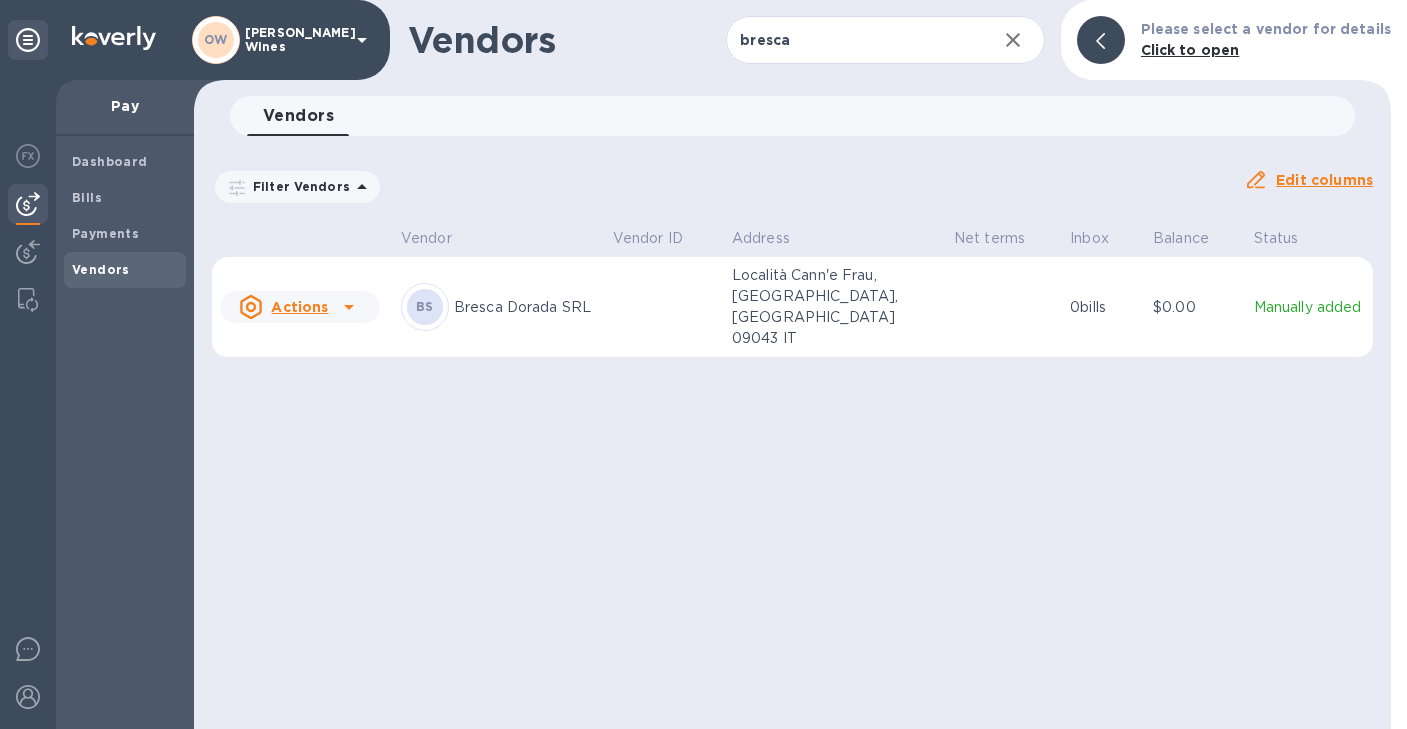 click 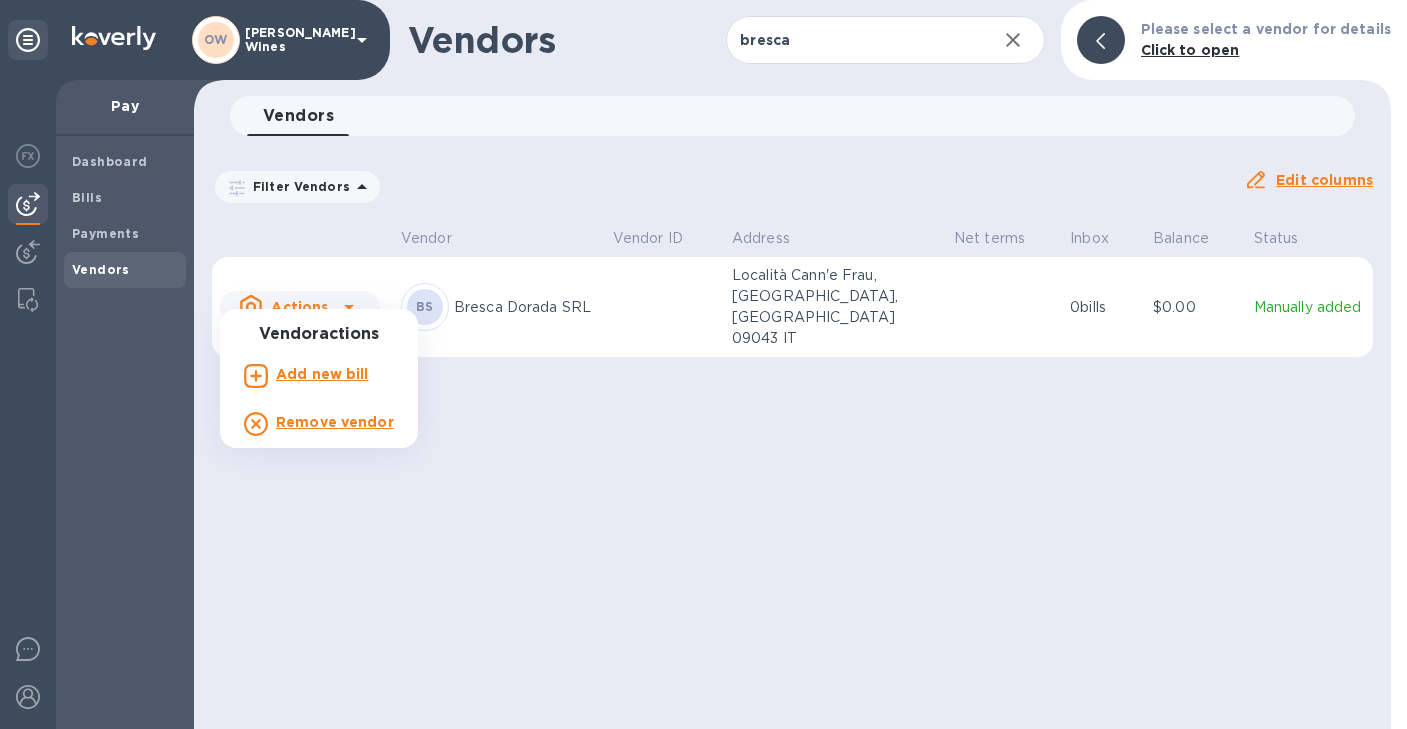 click on "Add new bill" at bounding box center [322, 374] 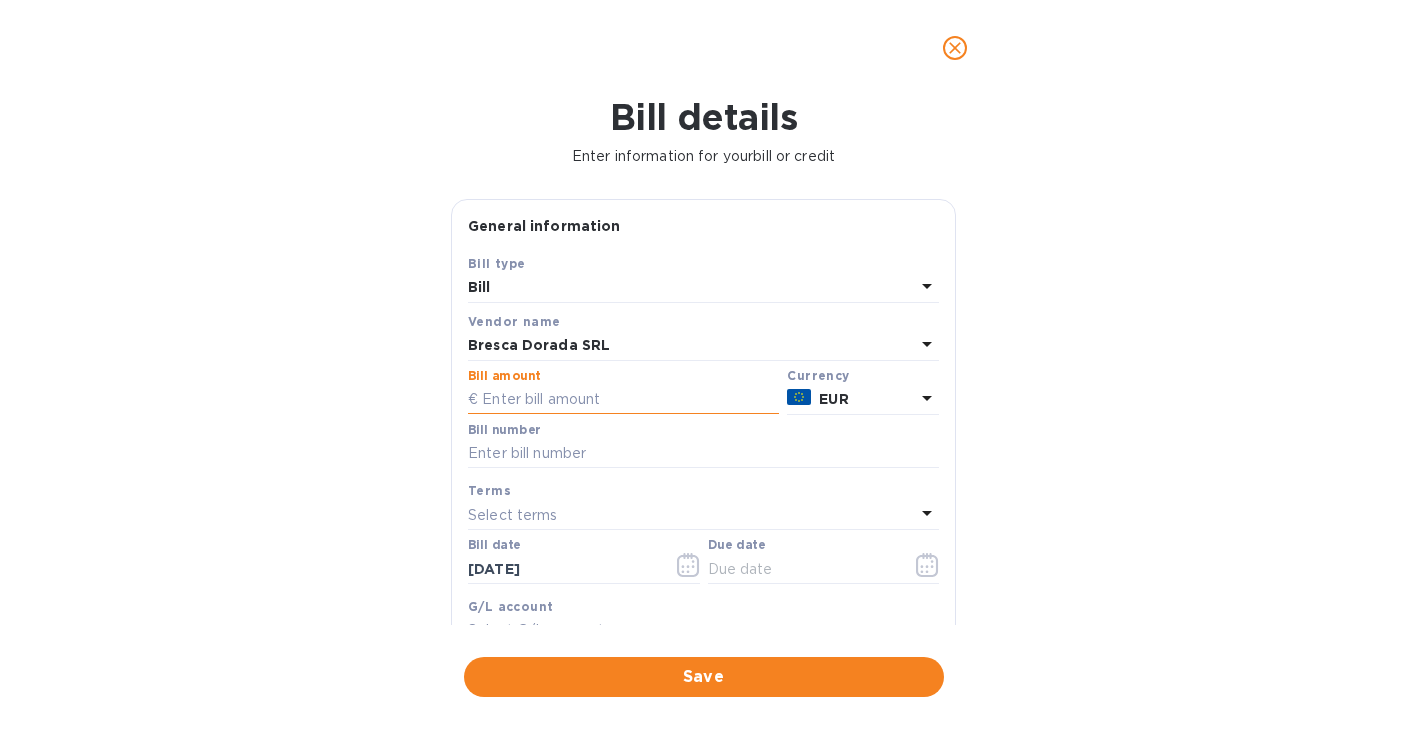 click at bounding box center (623, 400) 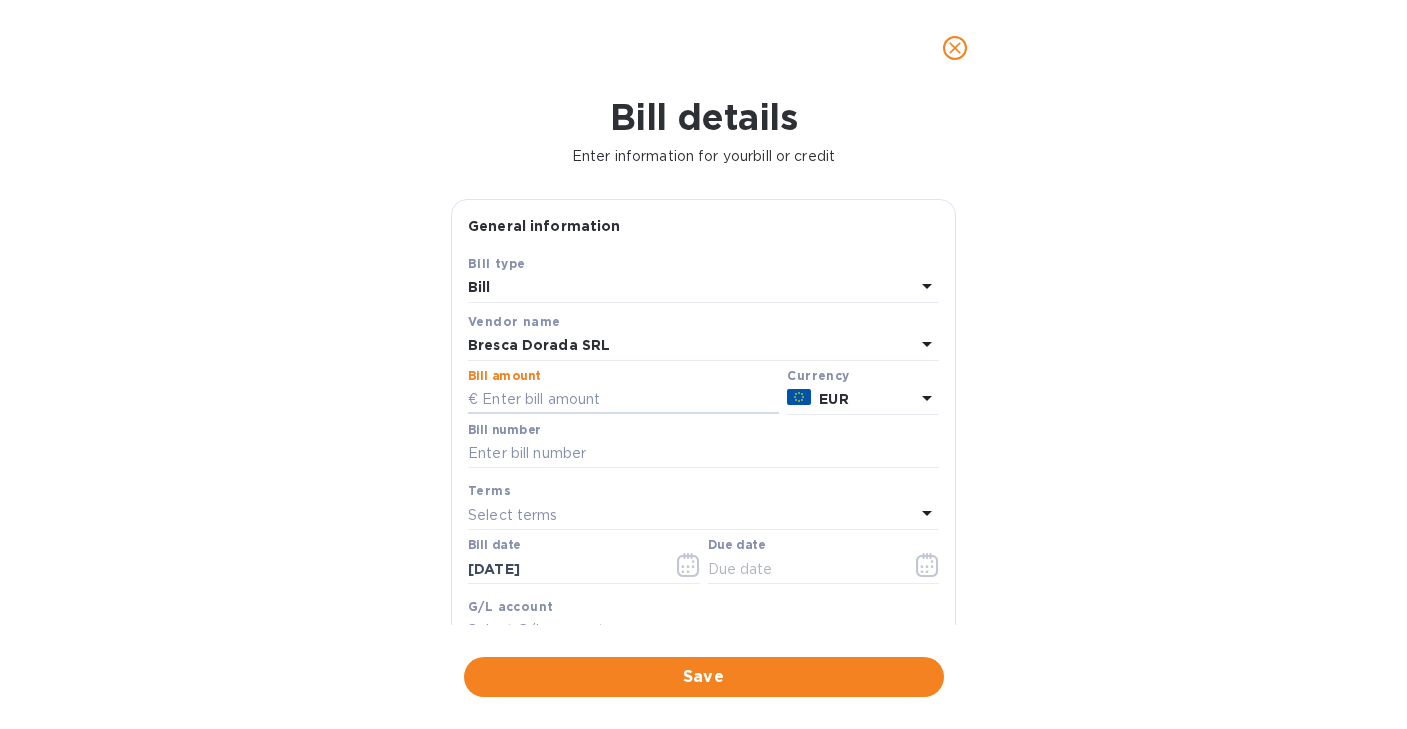 paste on "7.07091" 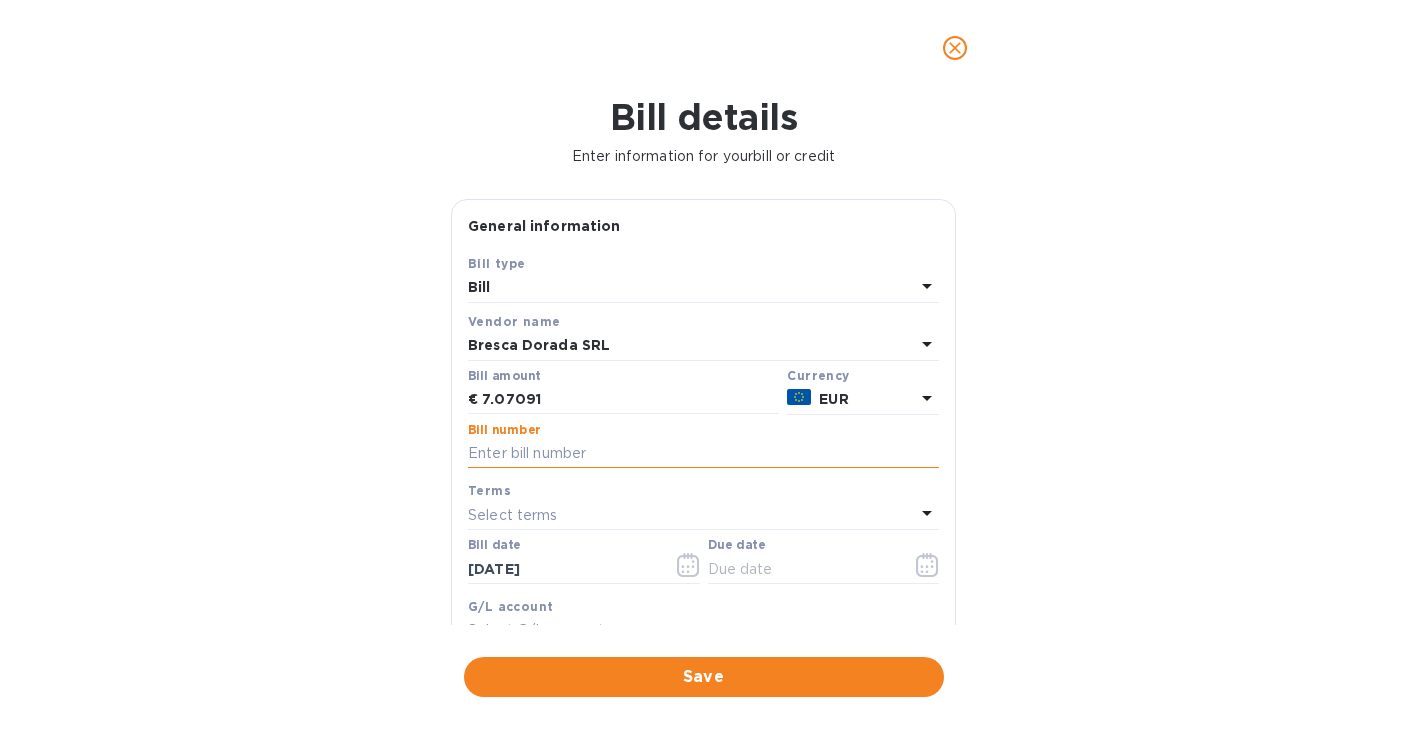 click at bounding box center (703, 454) 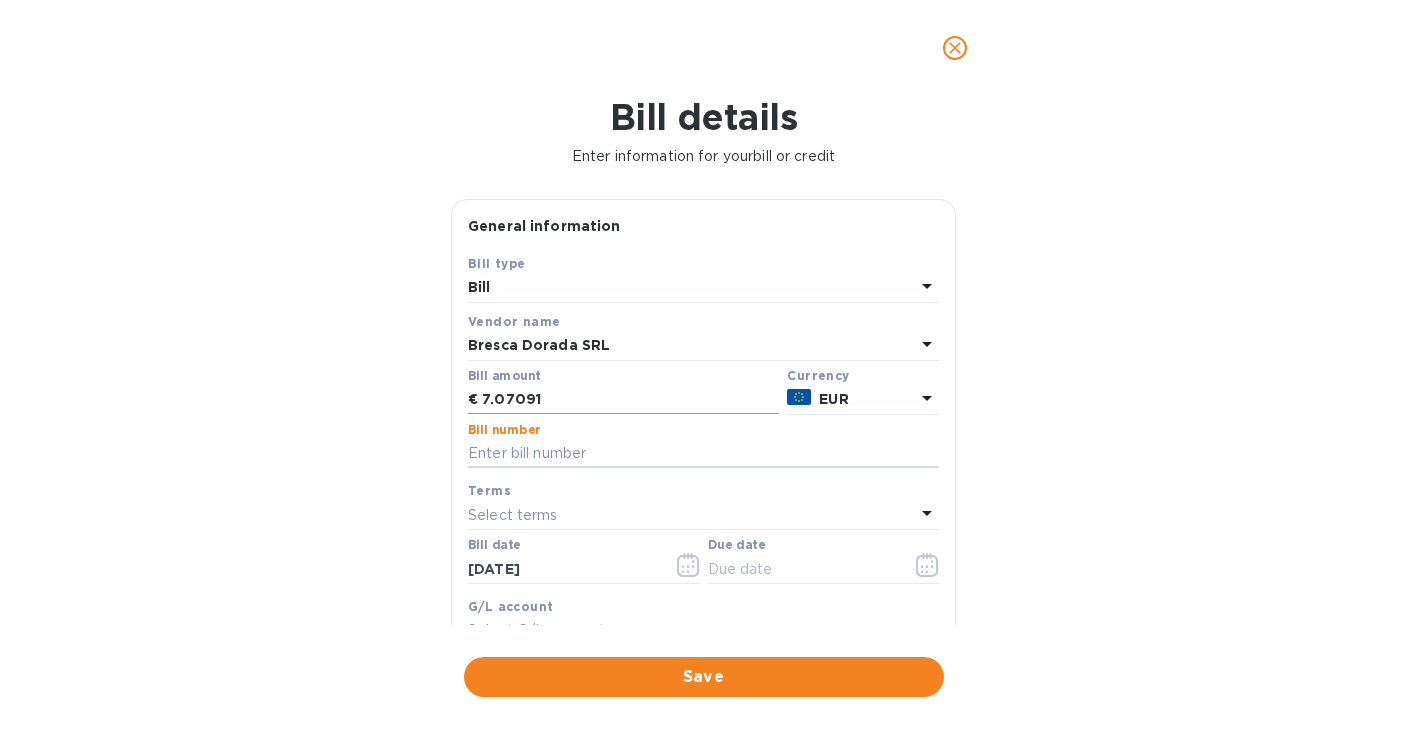 click on "7.07091" at bounding box center [630, 400] 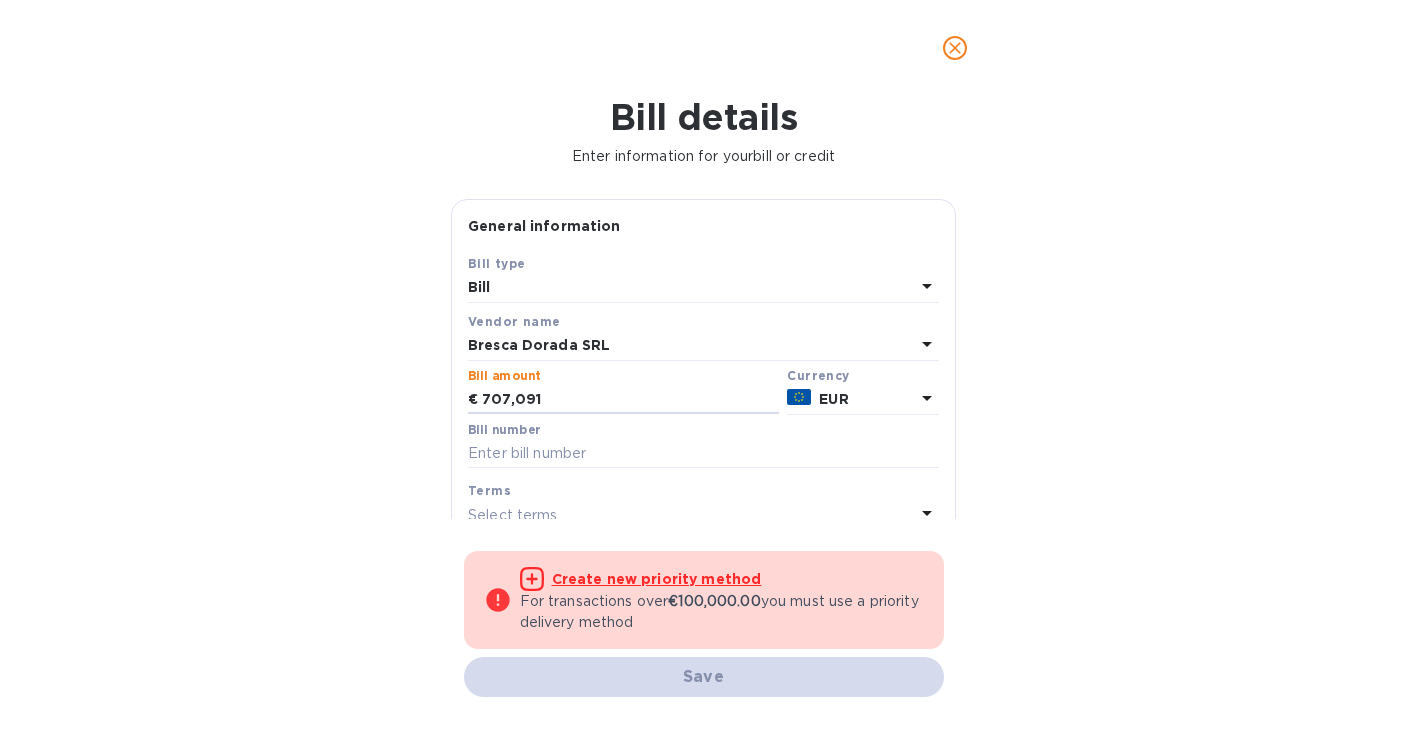 drag, startPoint x: 579, startPoint y: 404, endPoint x: 450, endPoint y: 397, distance: 129.18979 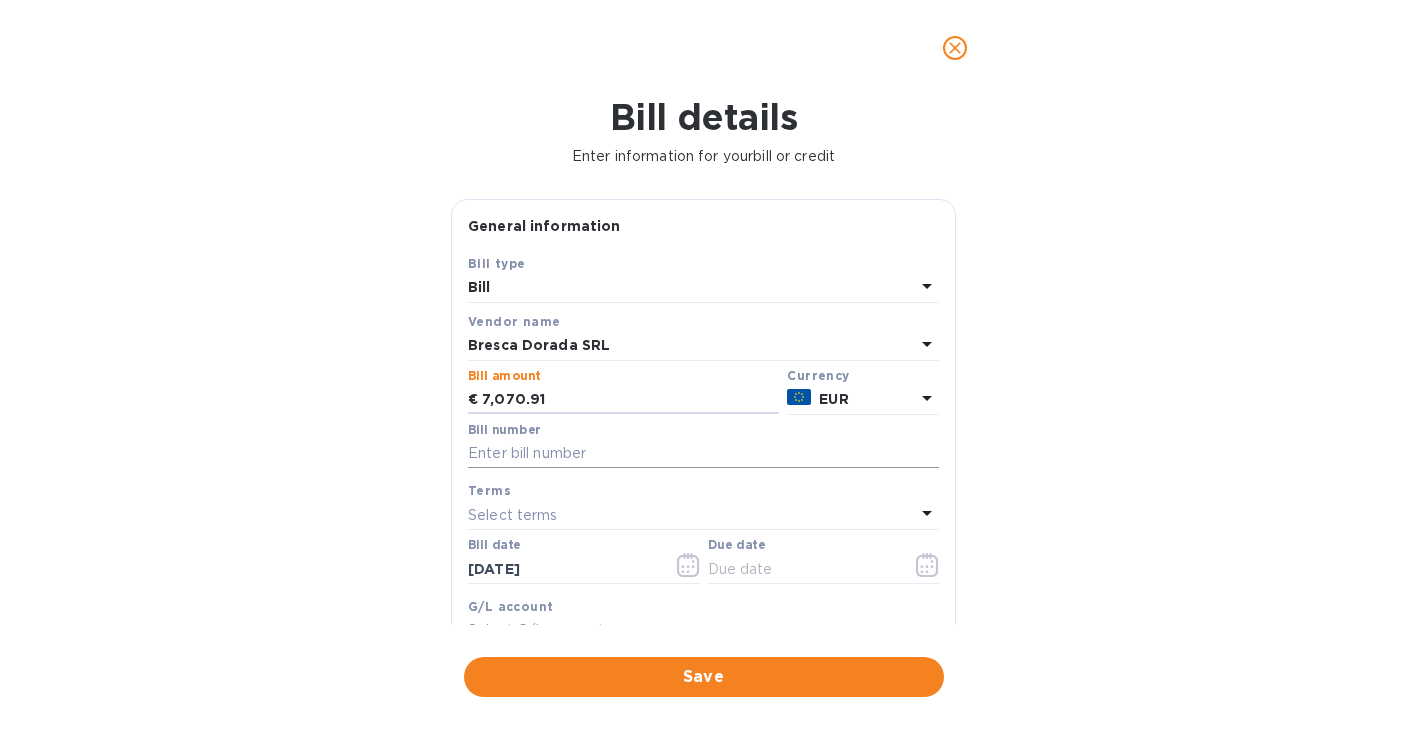type on "7,070.91" 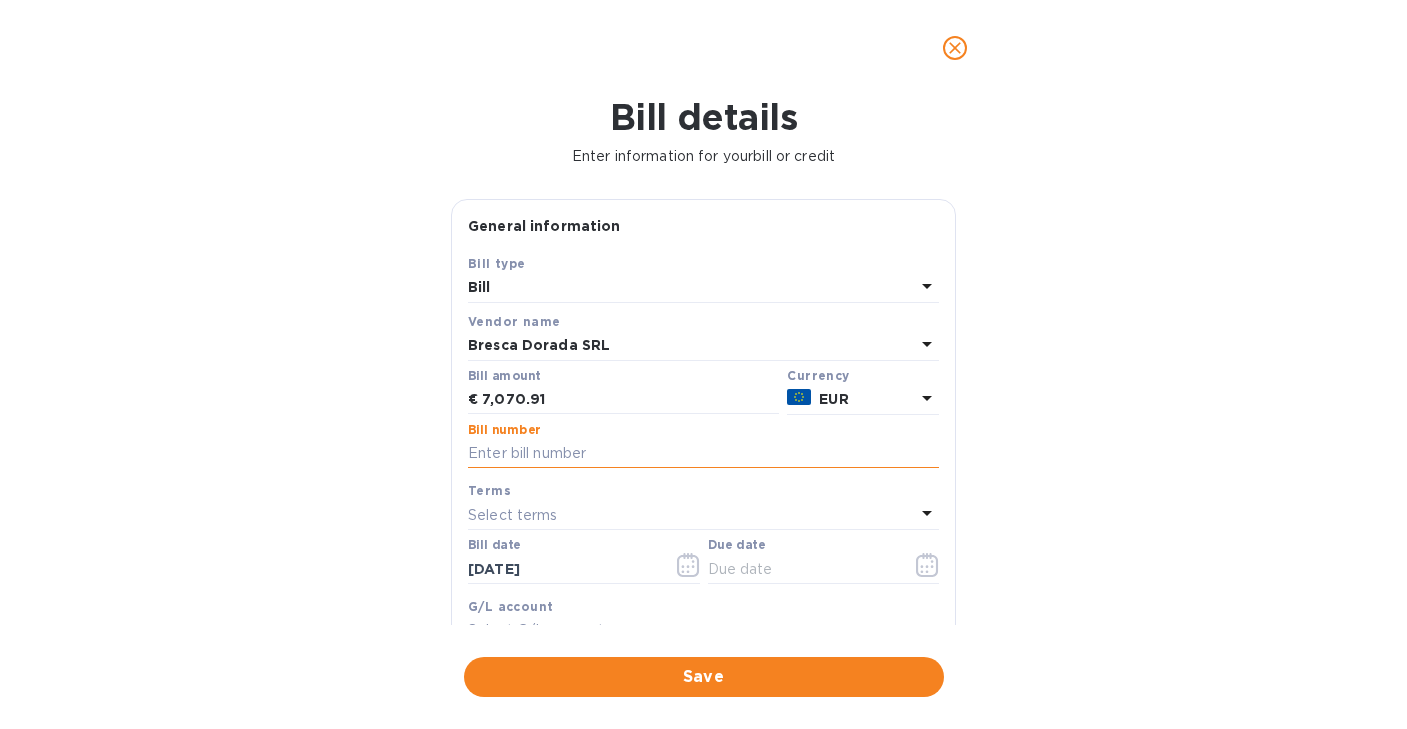 click at bounding box center [703, 454] 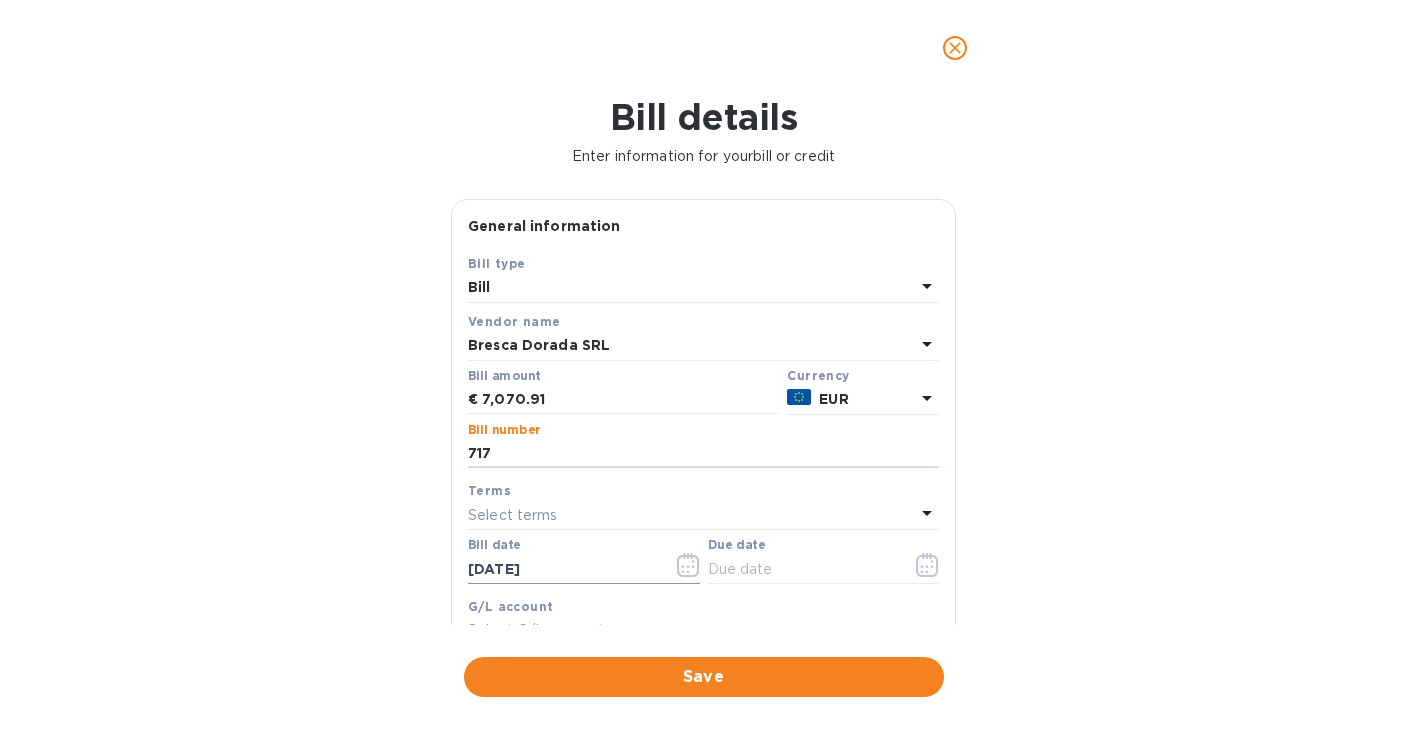 type on "717" 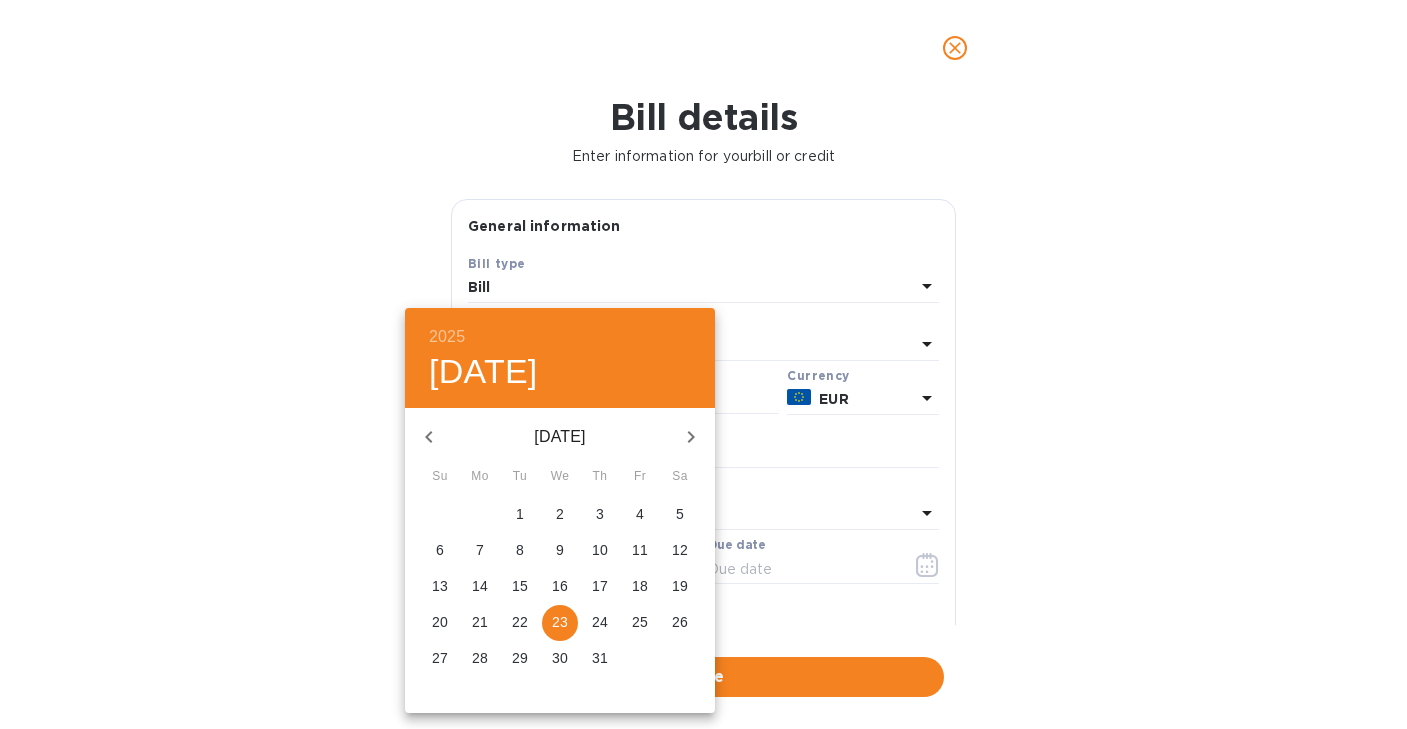 click on "22" at bounding box center (520, 622) 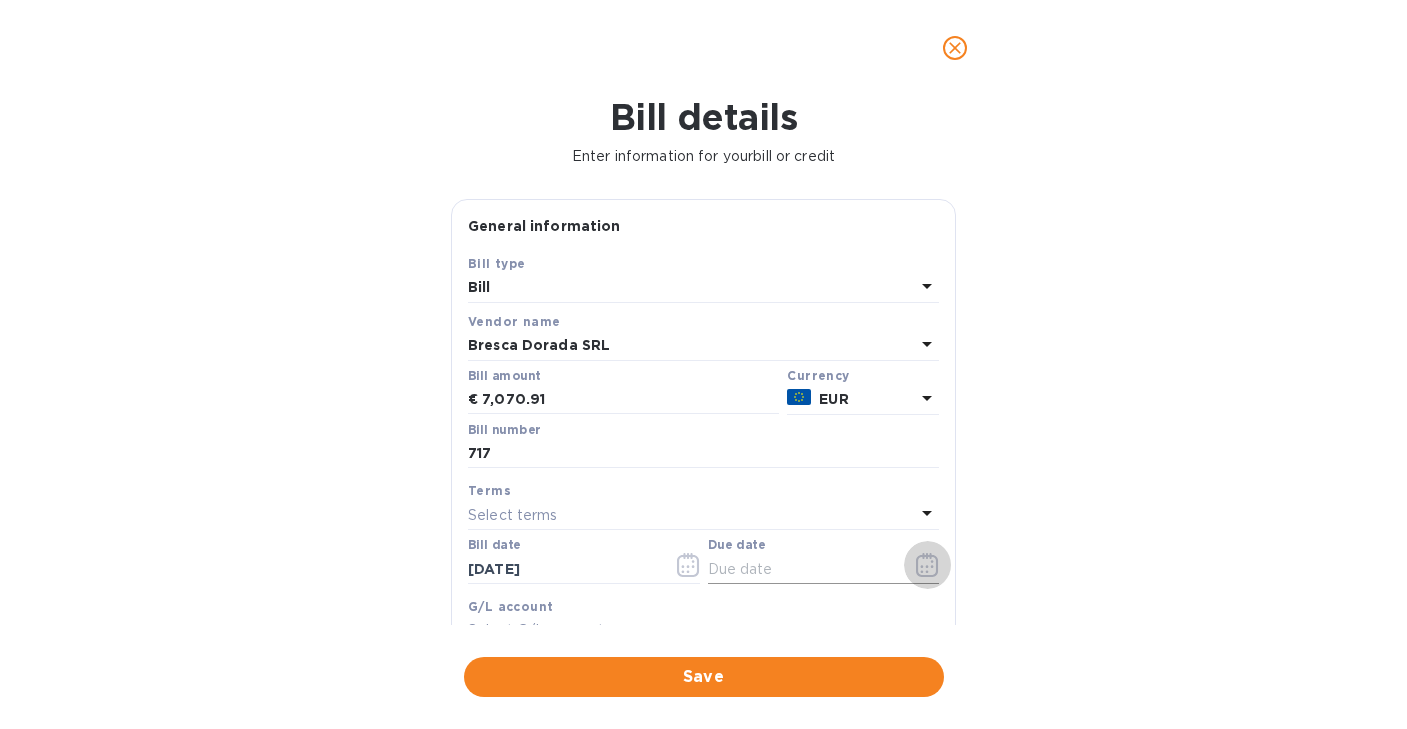 click 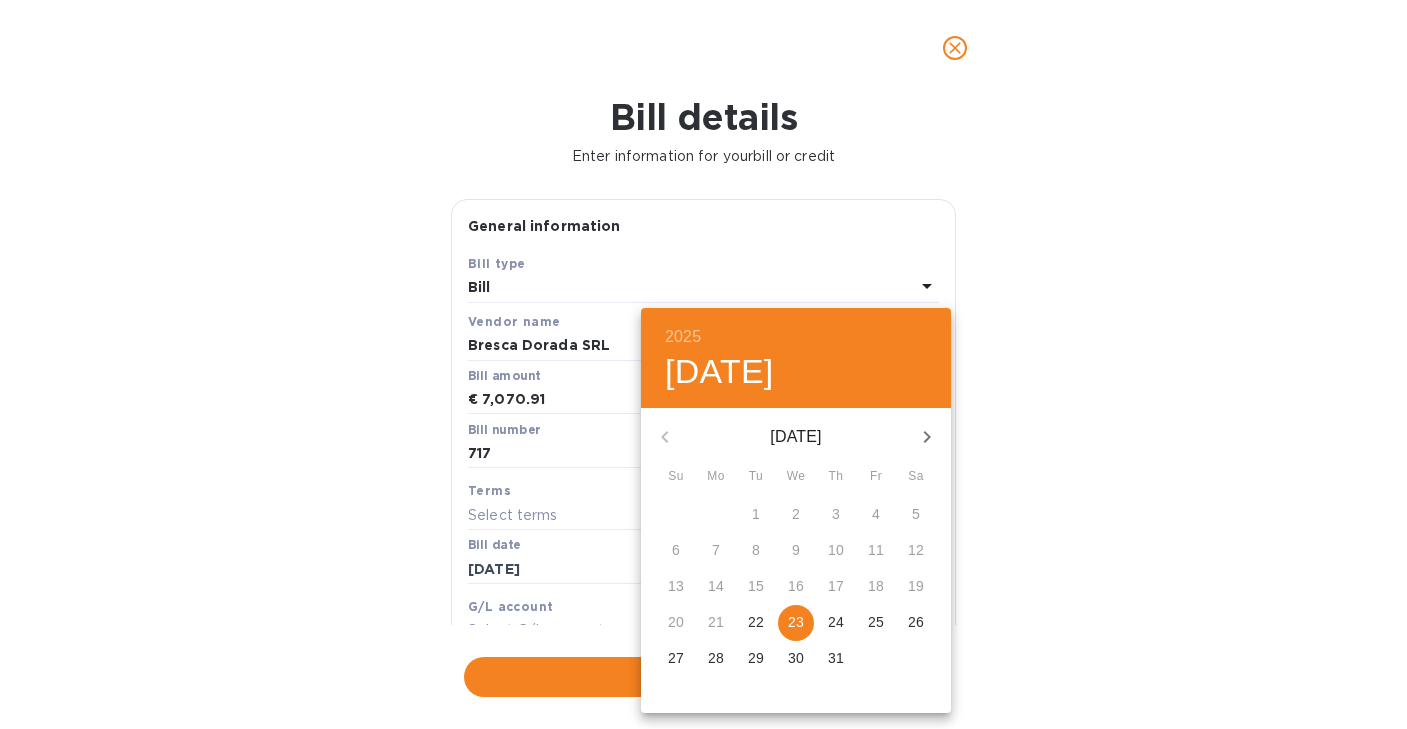 click on "23" at bounding box center [796, 622] 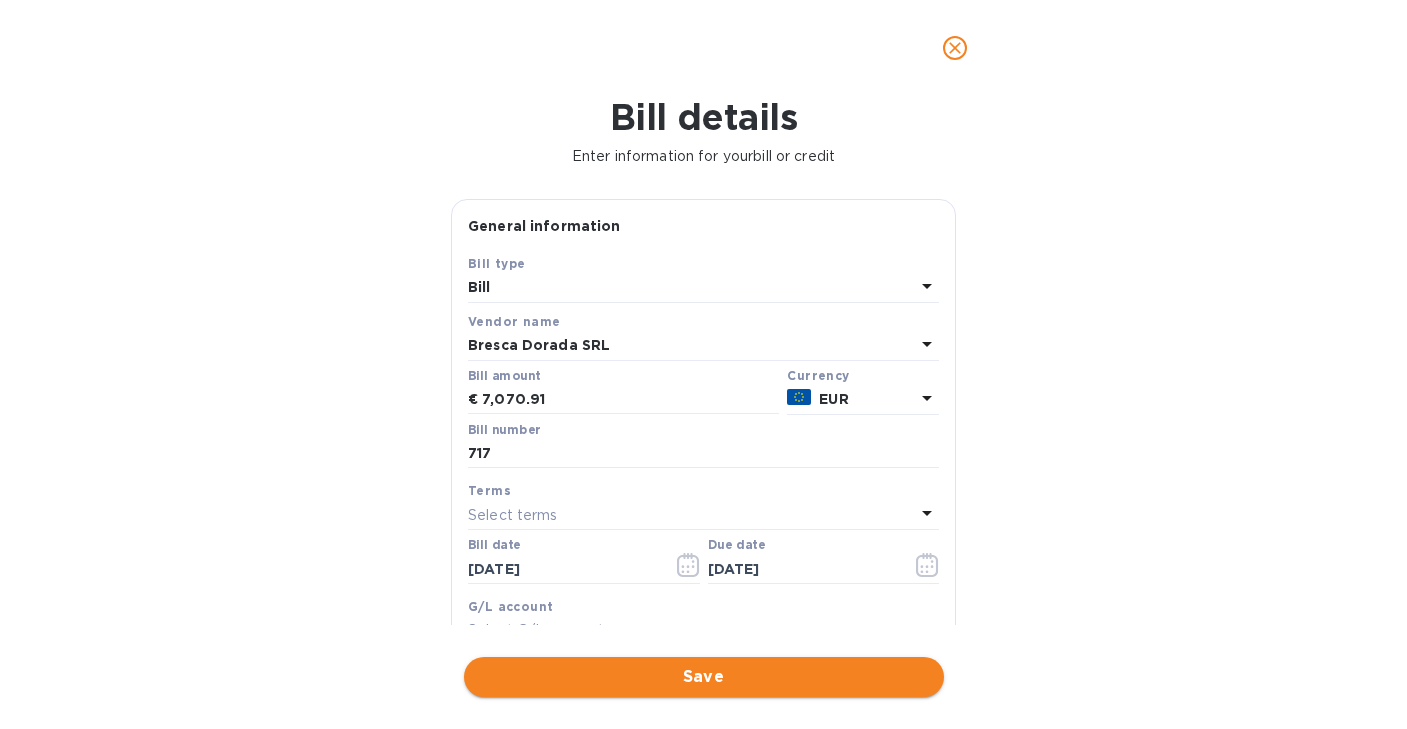 click on "Save" at bounding box center (704, 677) 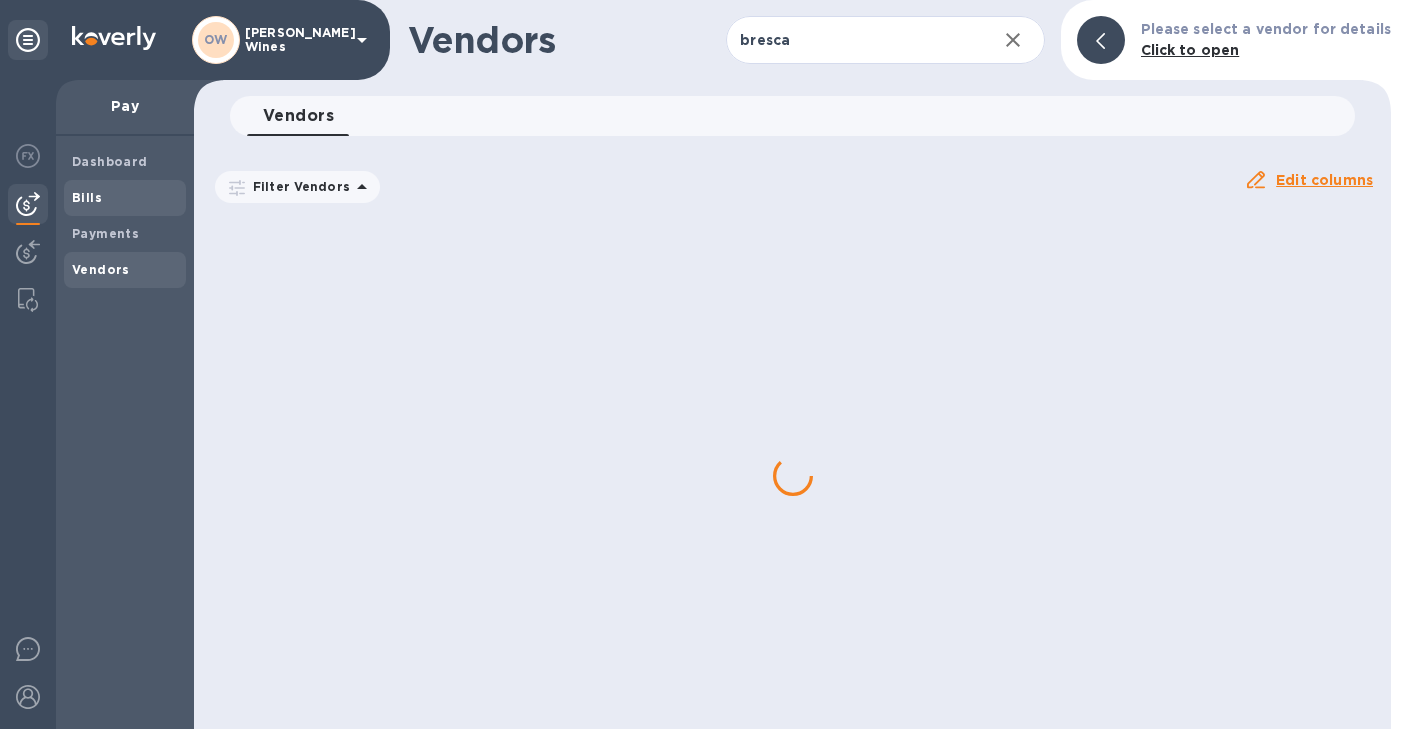 click on "Bills" at bounding box center [125, 198] 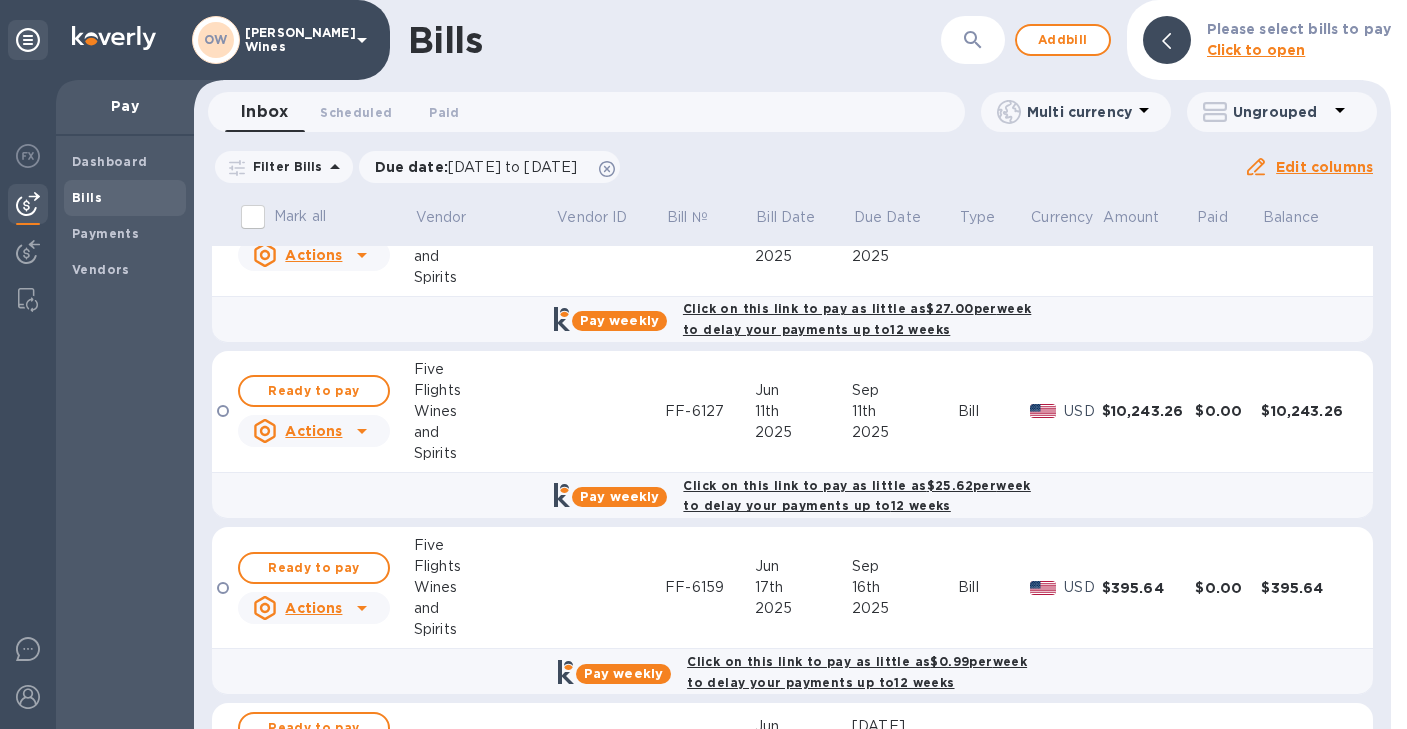 scroll, scrollTop: 0, scrollLeft: 0, axis: both 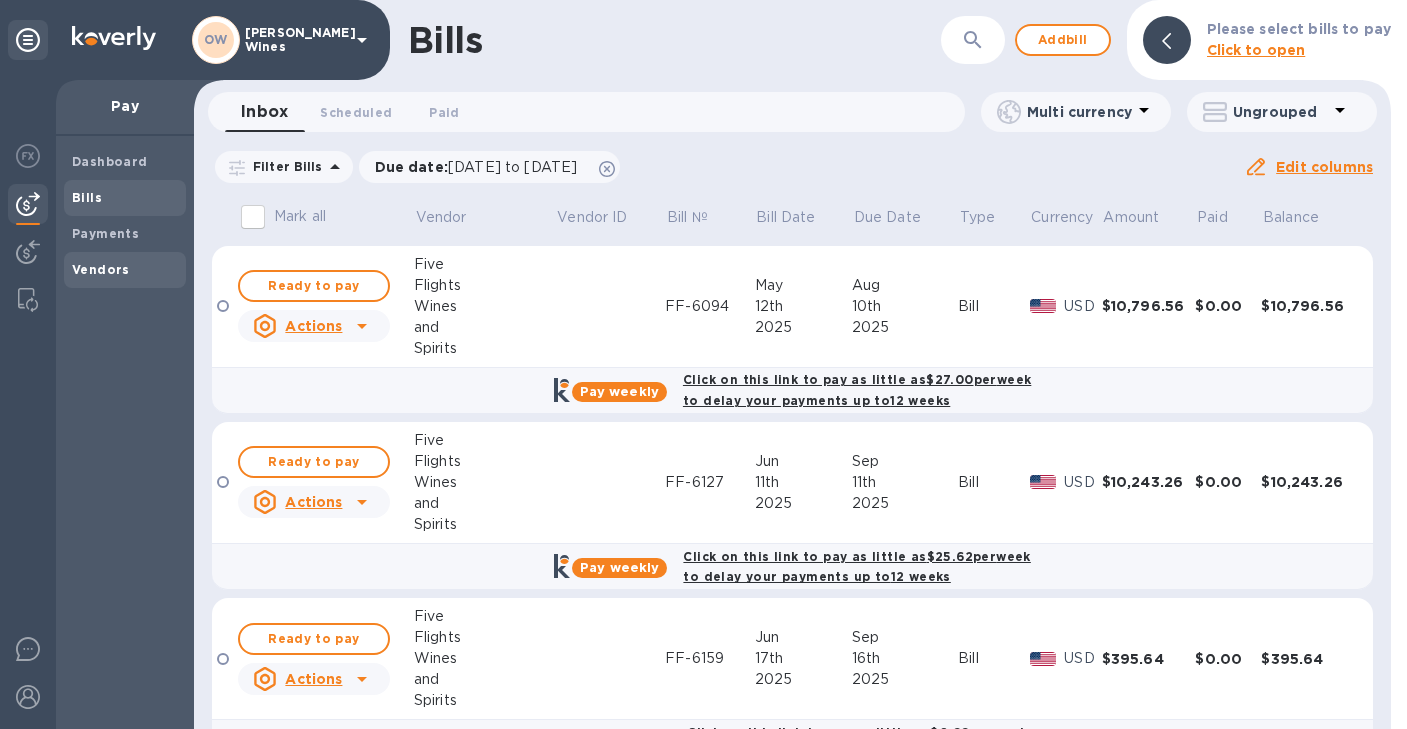 click on "Vendors" at bounding box center (125, 270) 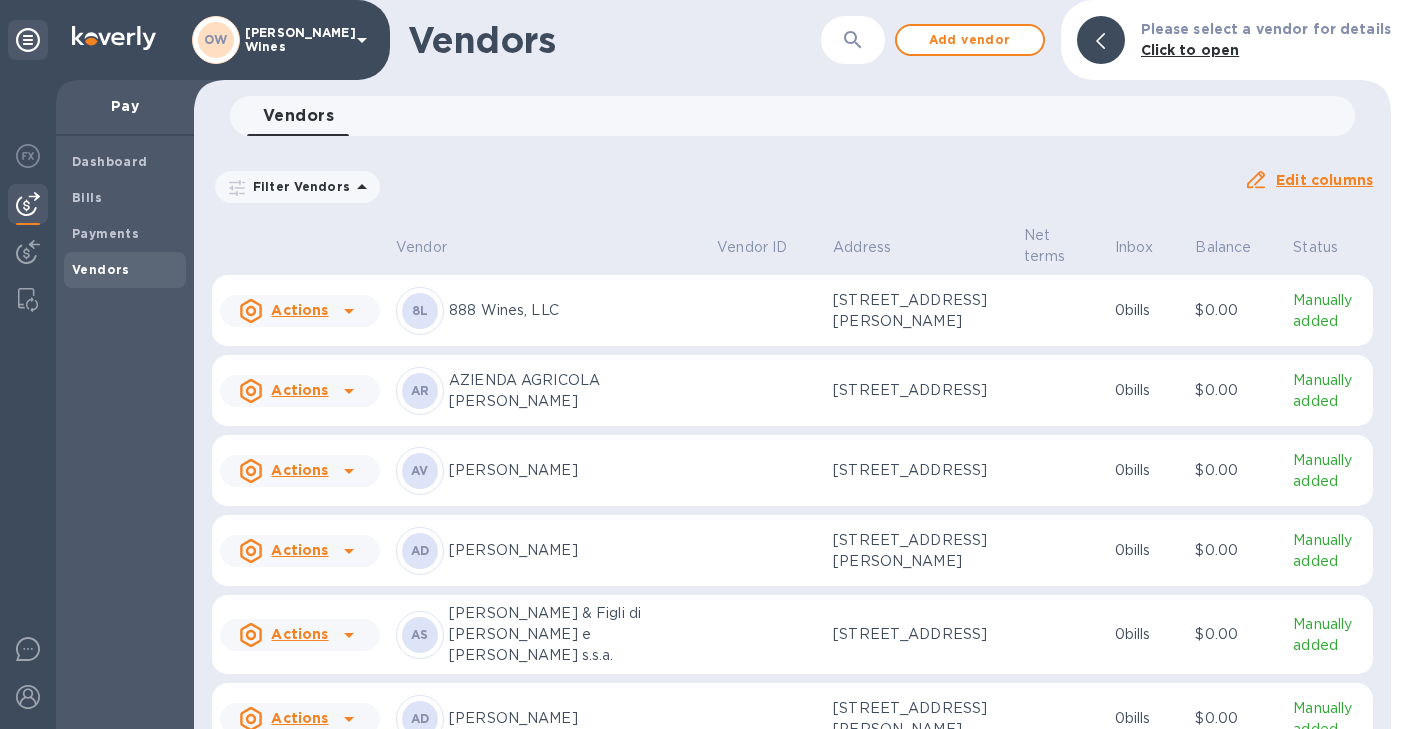 click 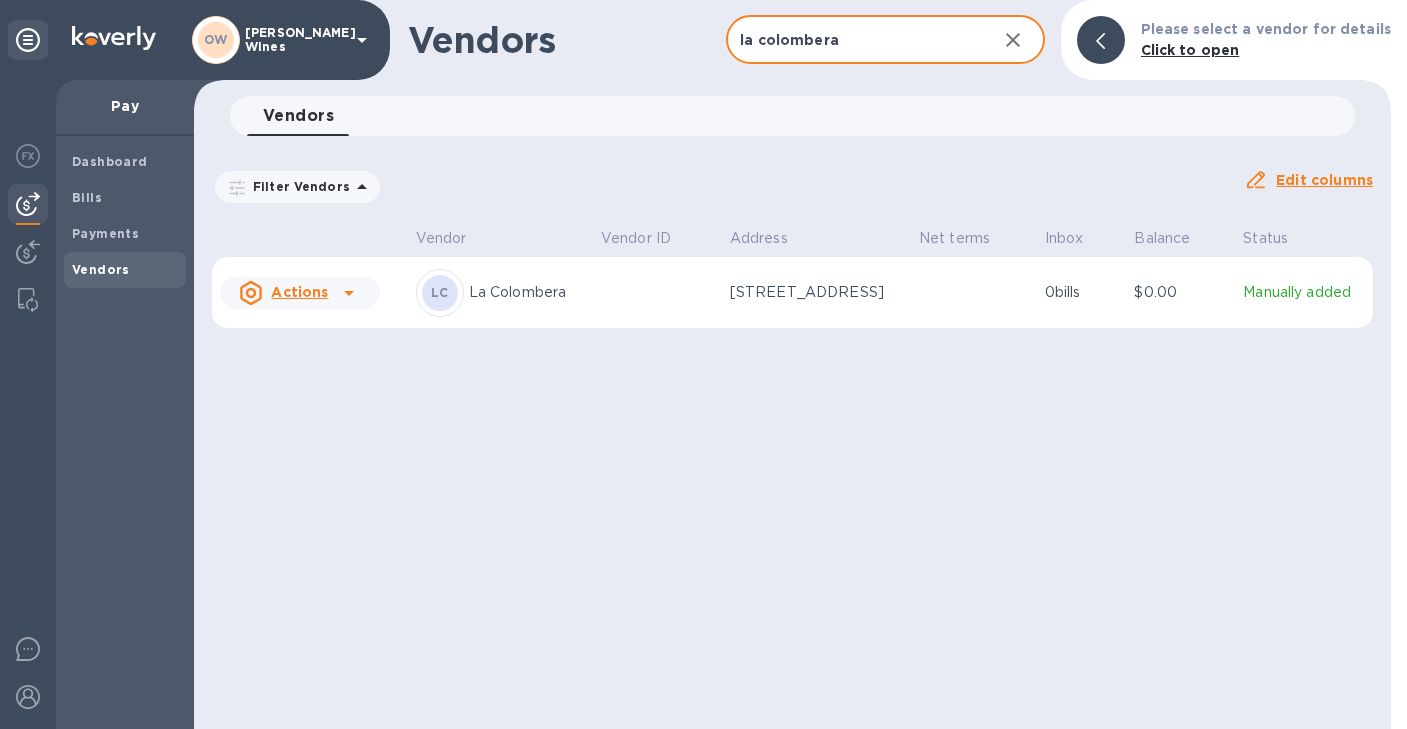 type on "la colombera" 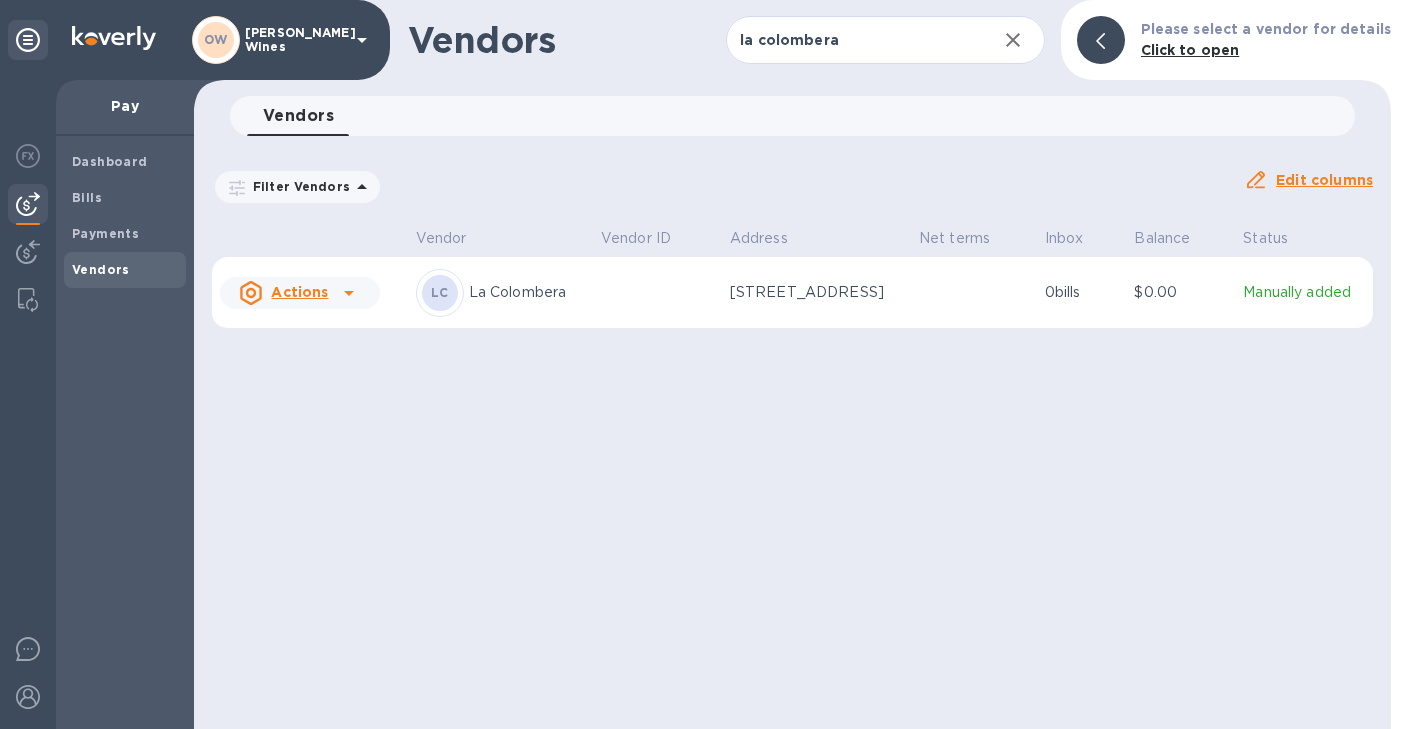 click 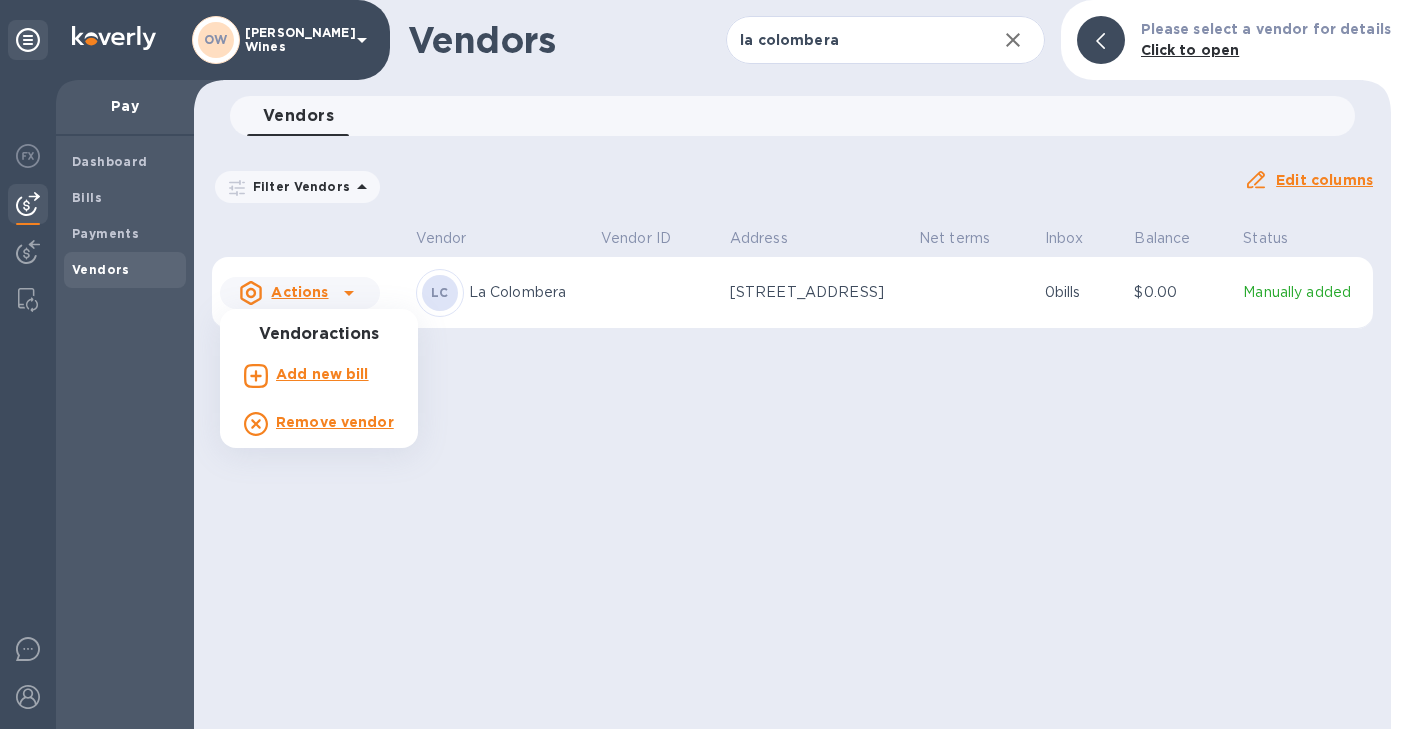 click on "Add new bill" at bounding box center [322, 374] 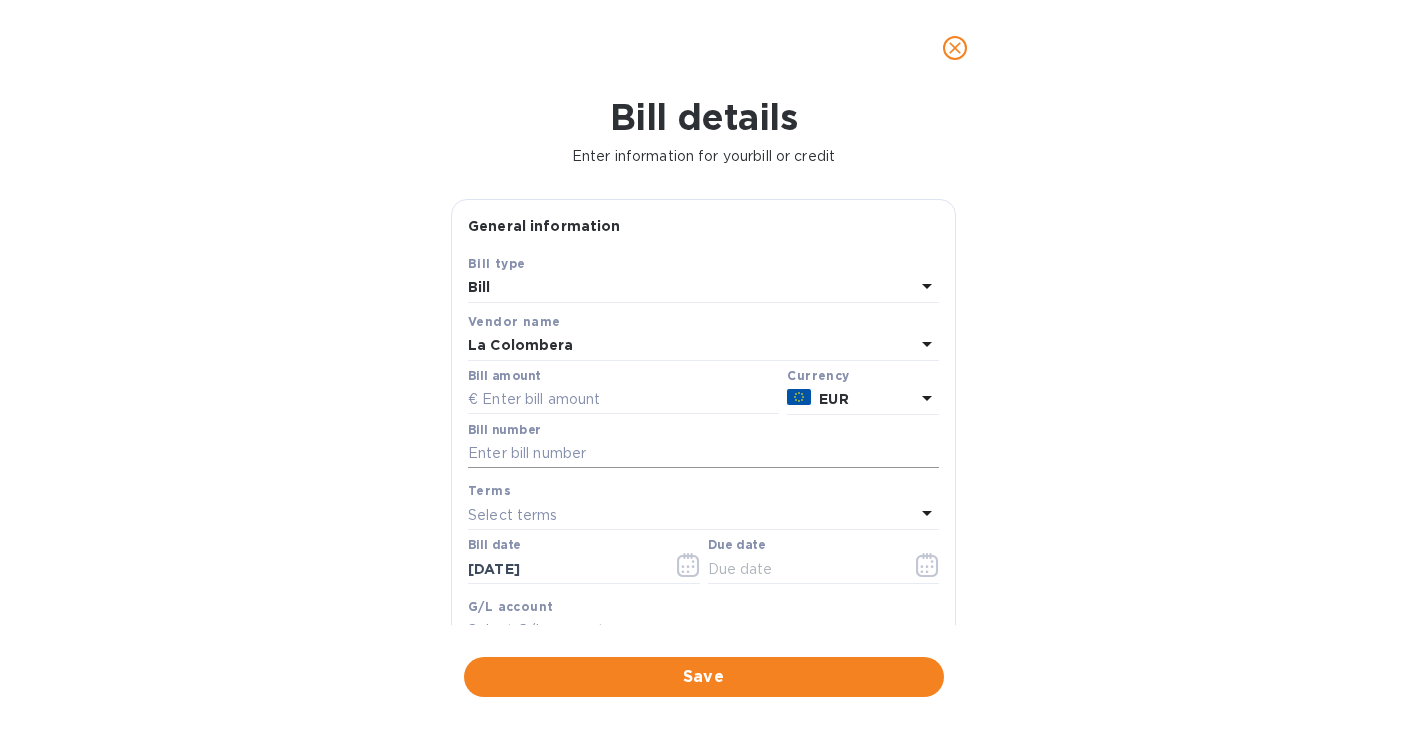 click at bounding box center [703, 454] 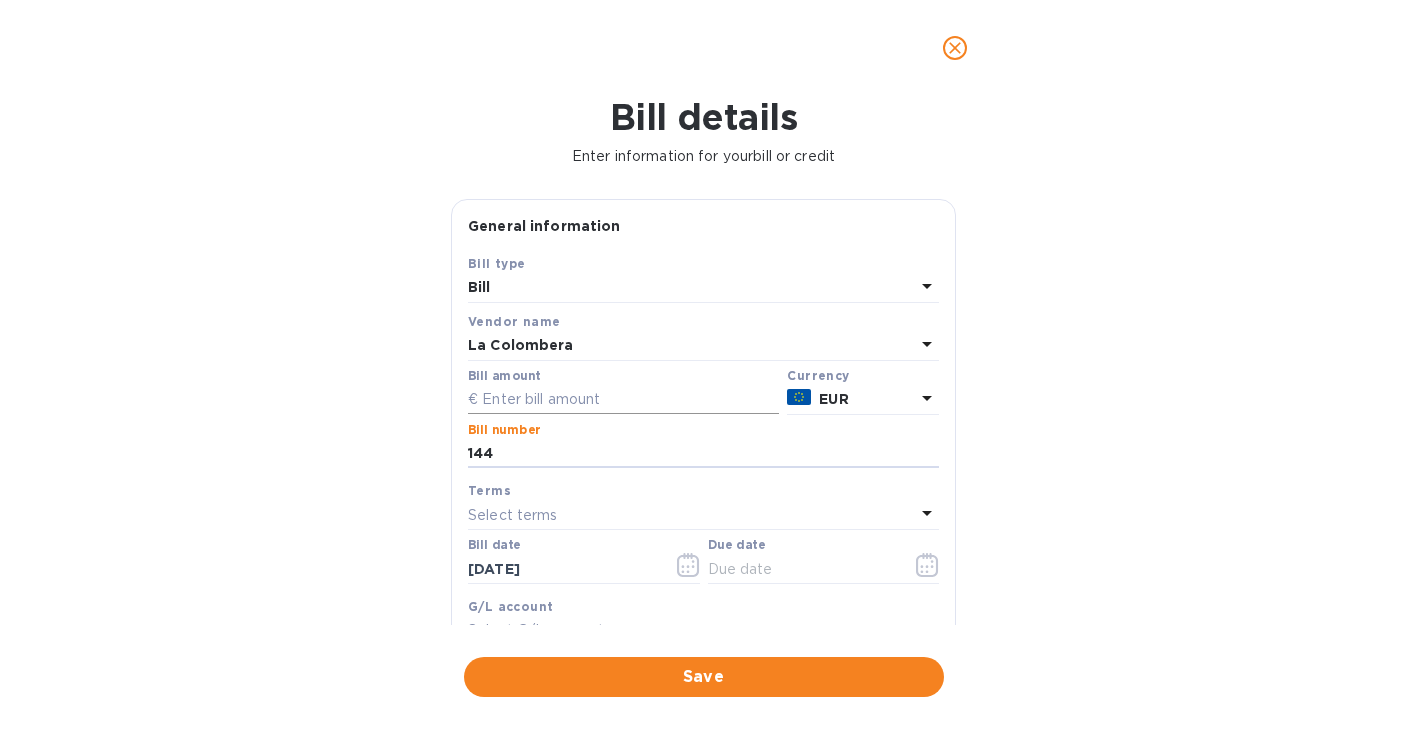 type on "144" 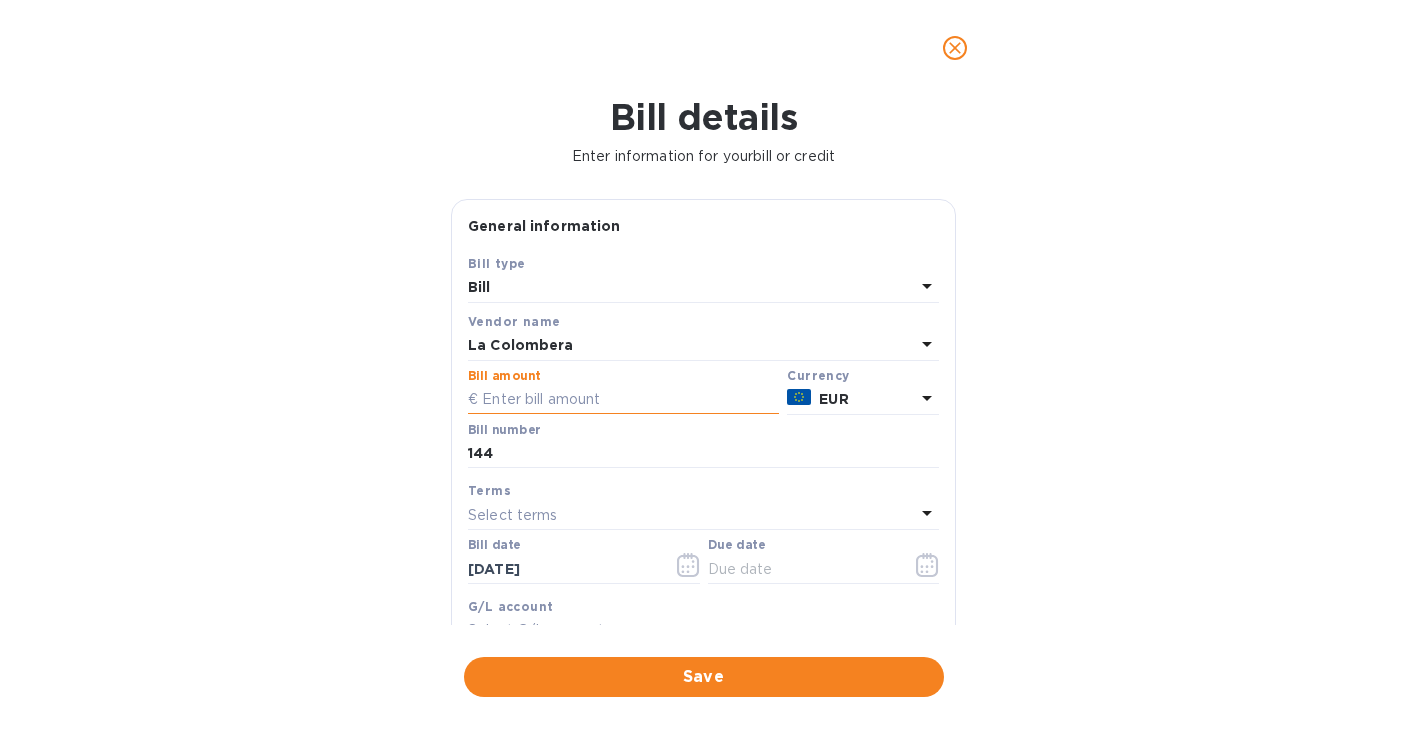 click at bounding box center [623, 400] 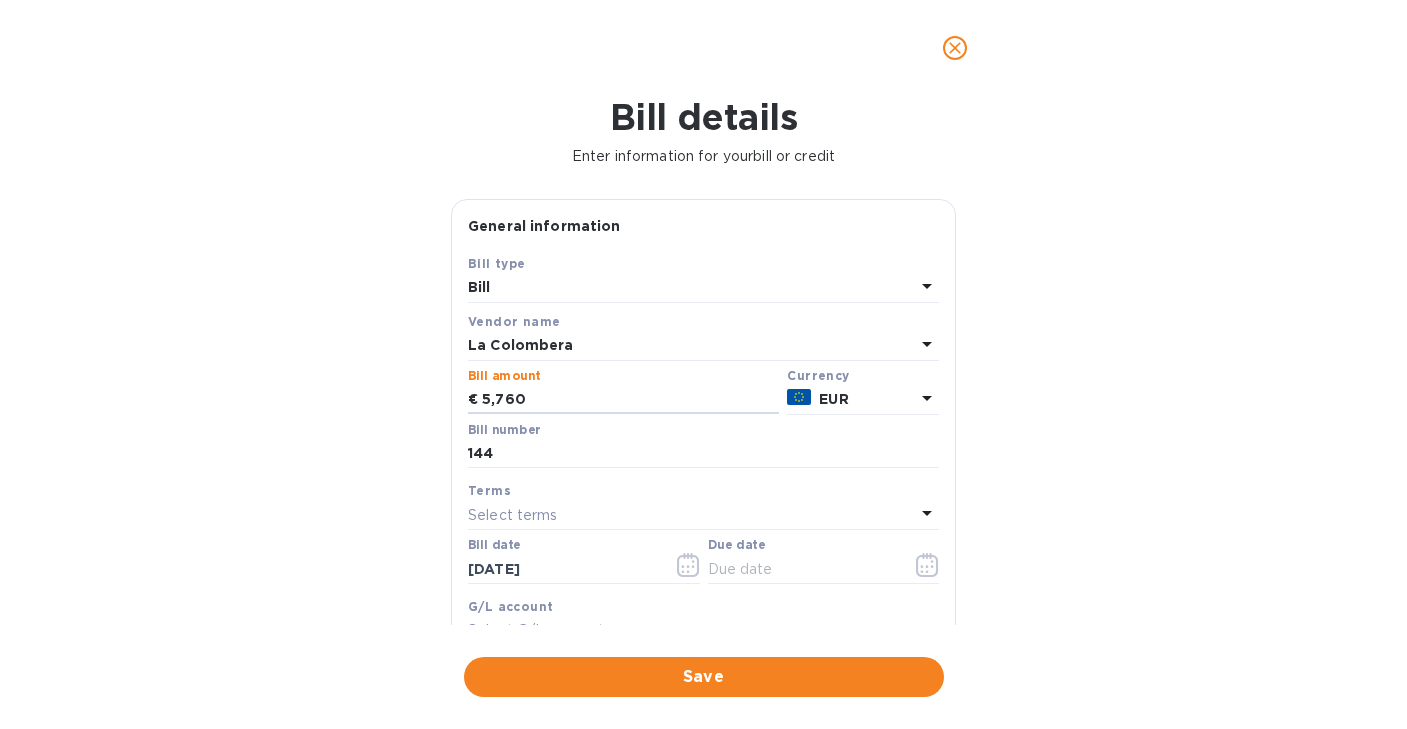 type on "5,760" 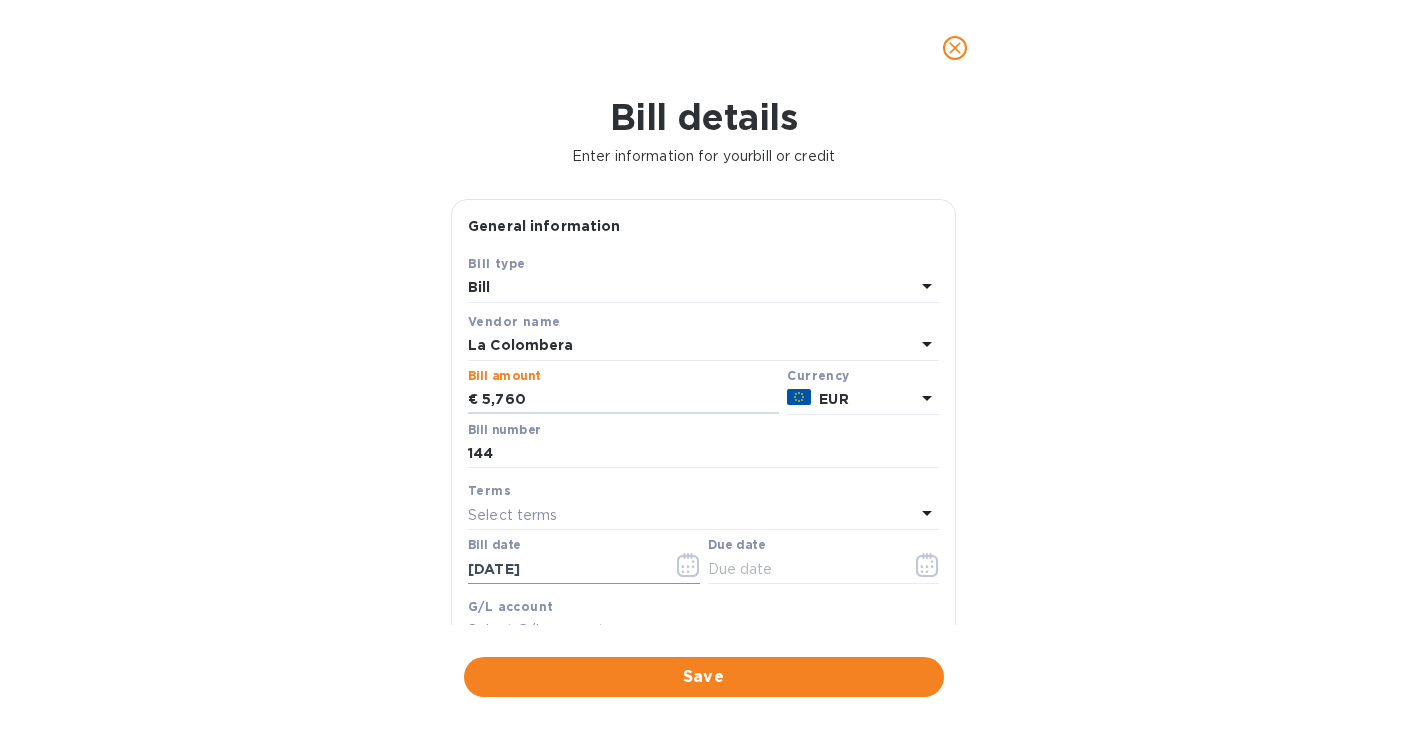 click 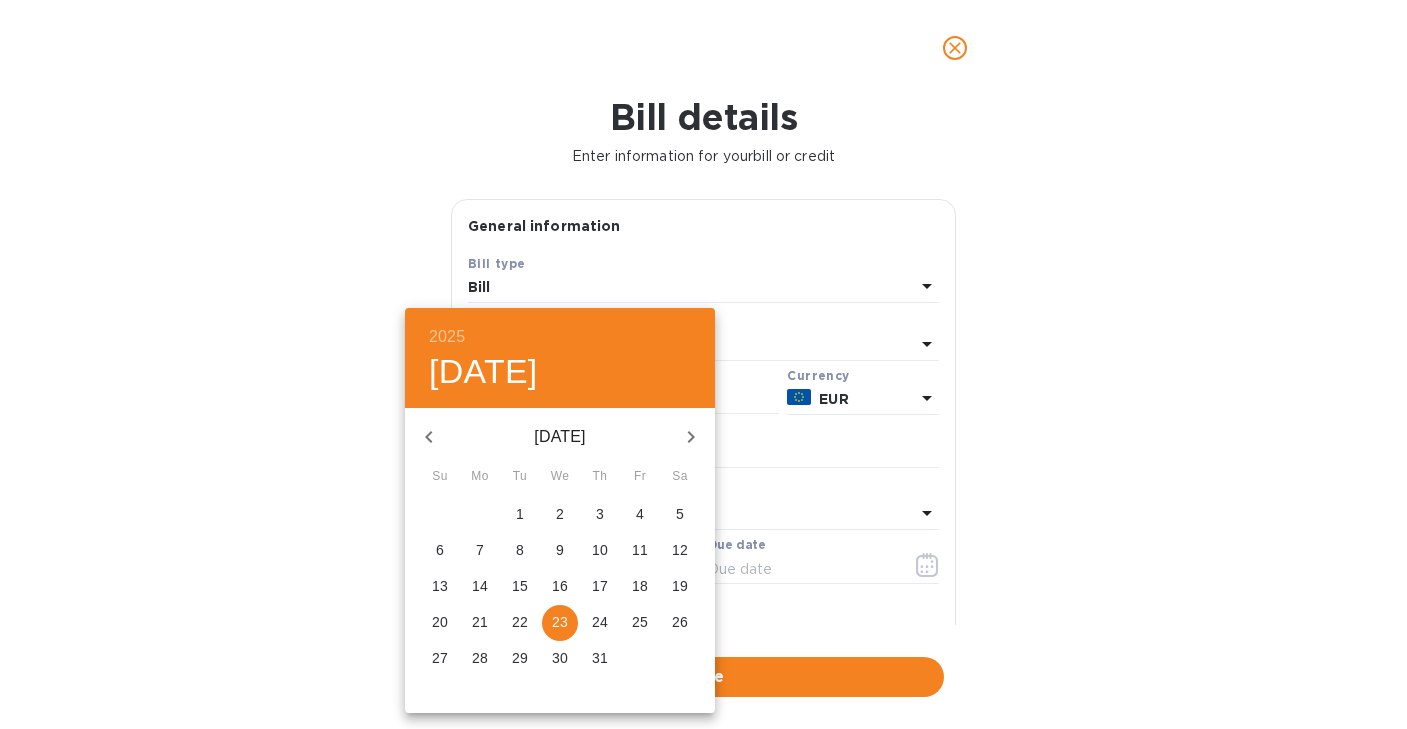 click 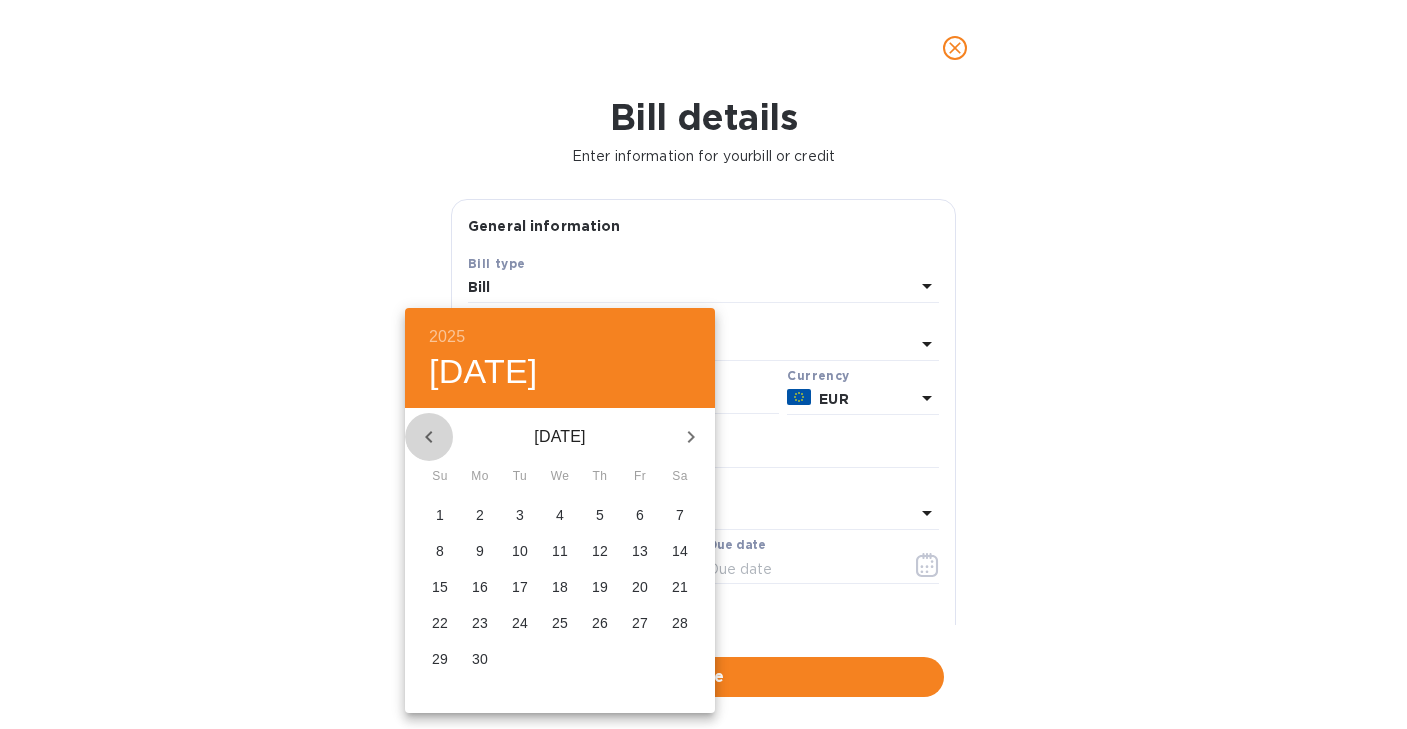 click 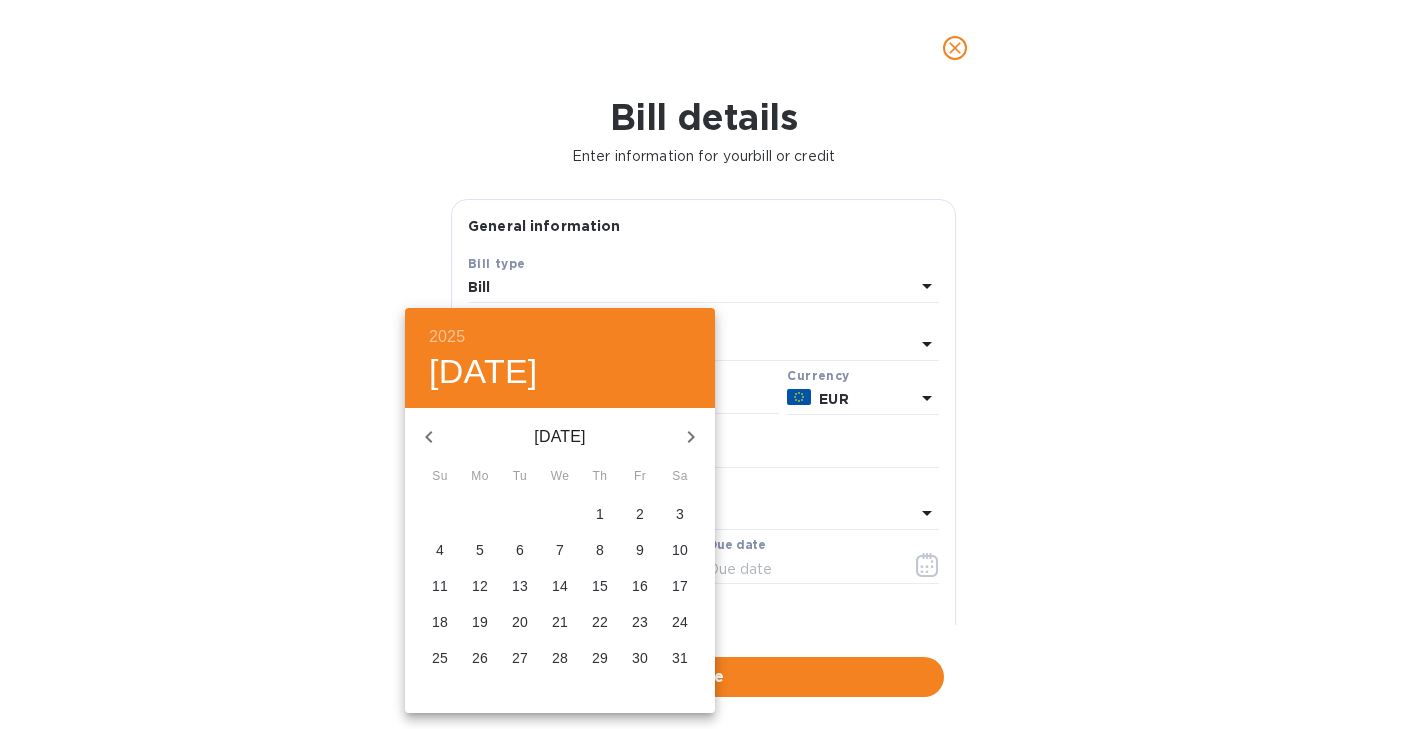 click 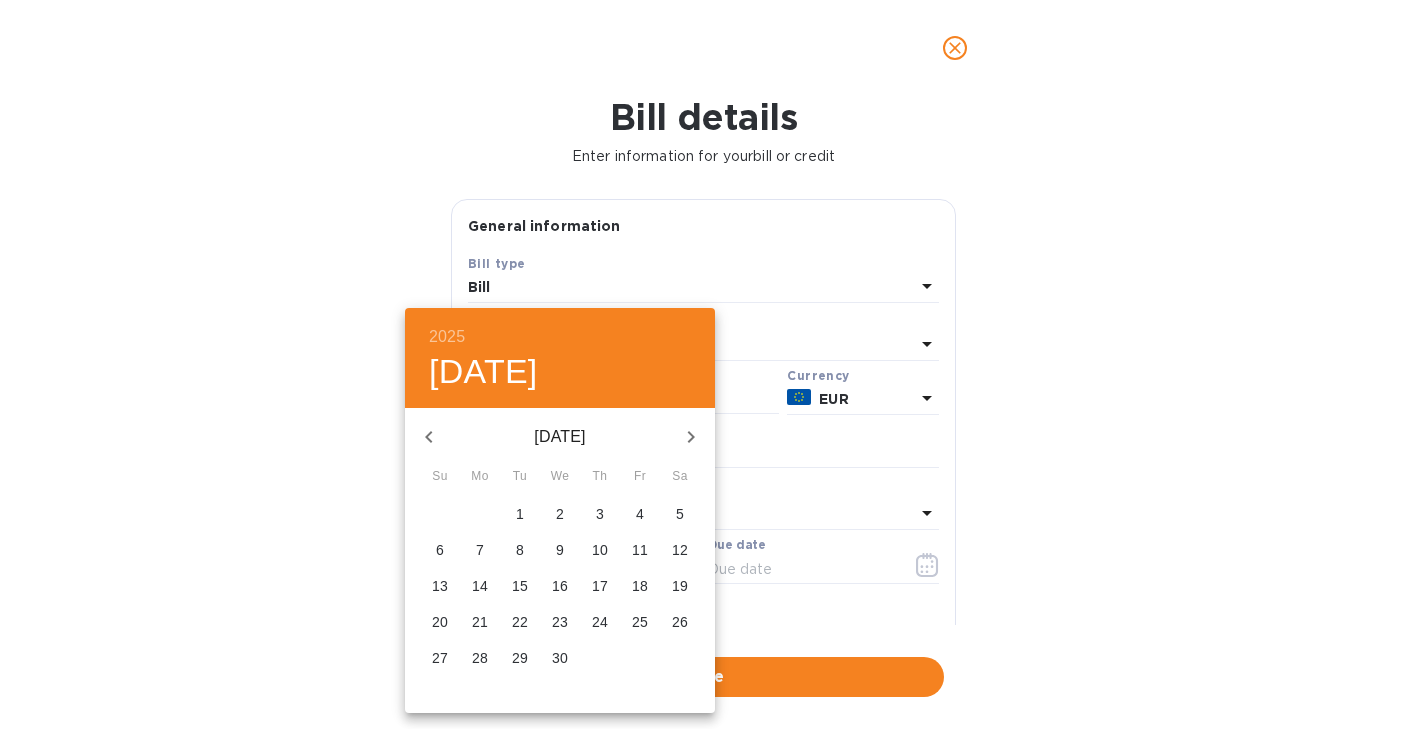 click on "24" at bounding box center [600, 622] 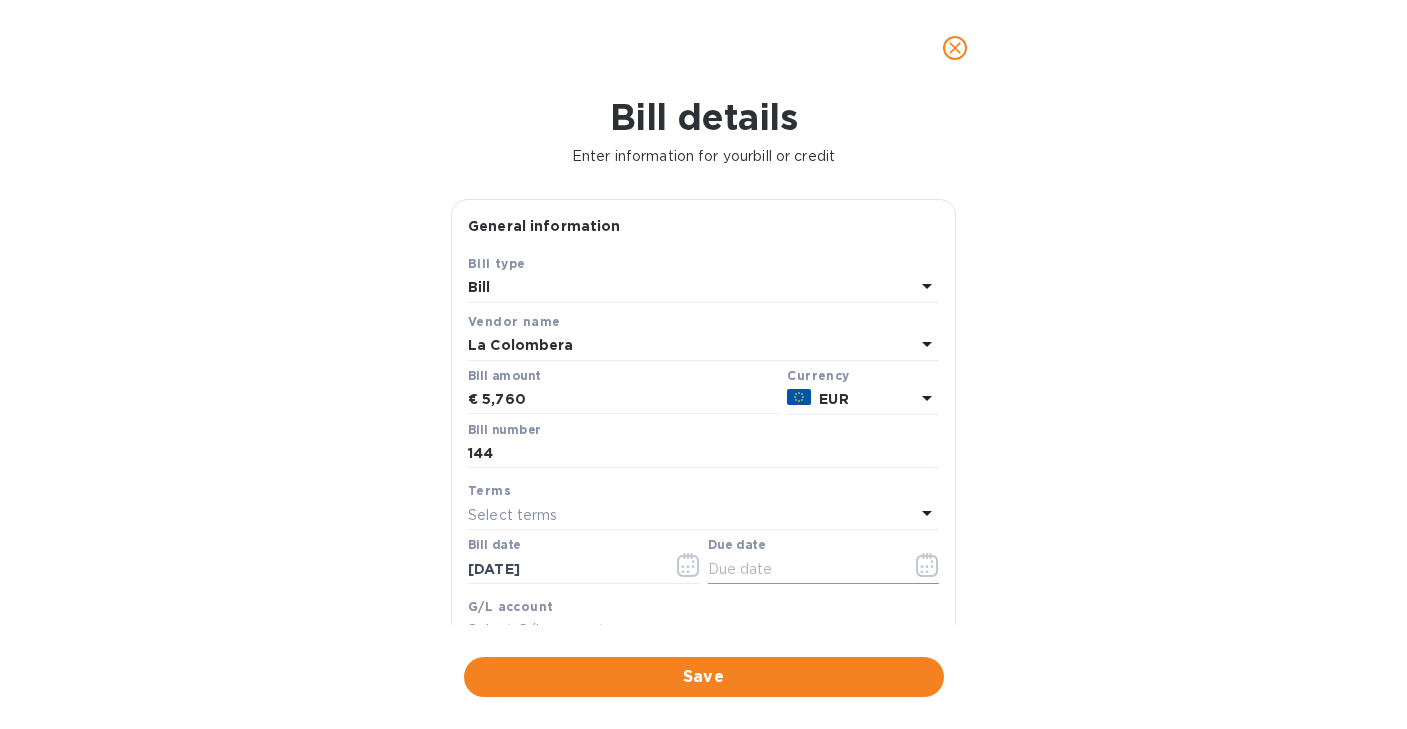click 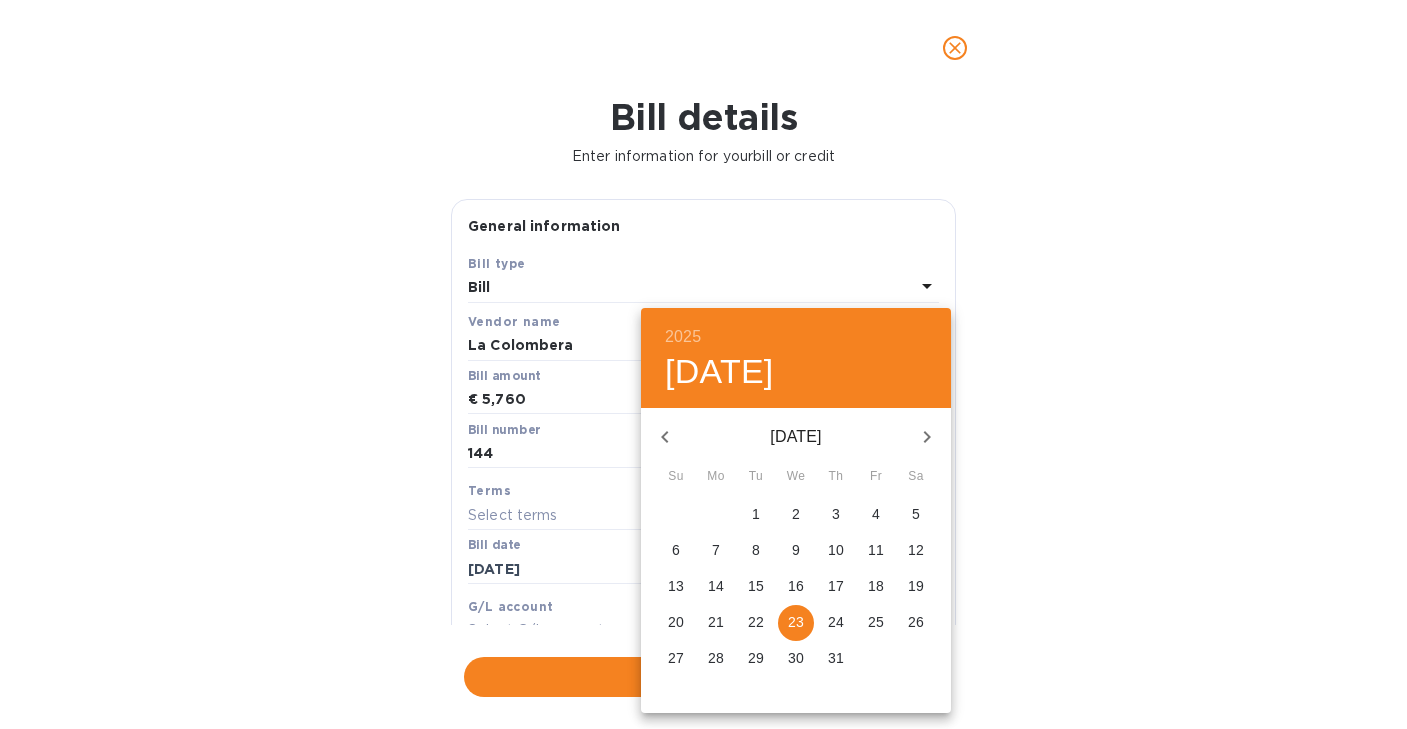 click on "24" at bounding box center (836, 622) 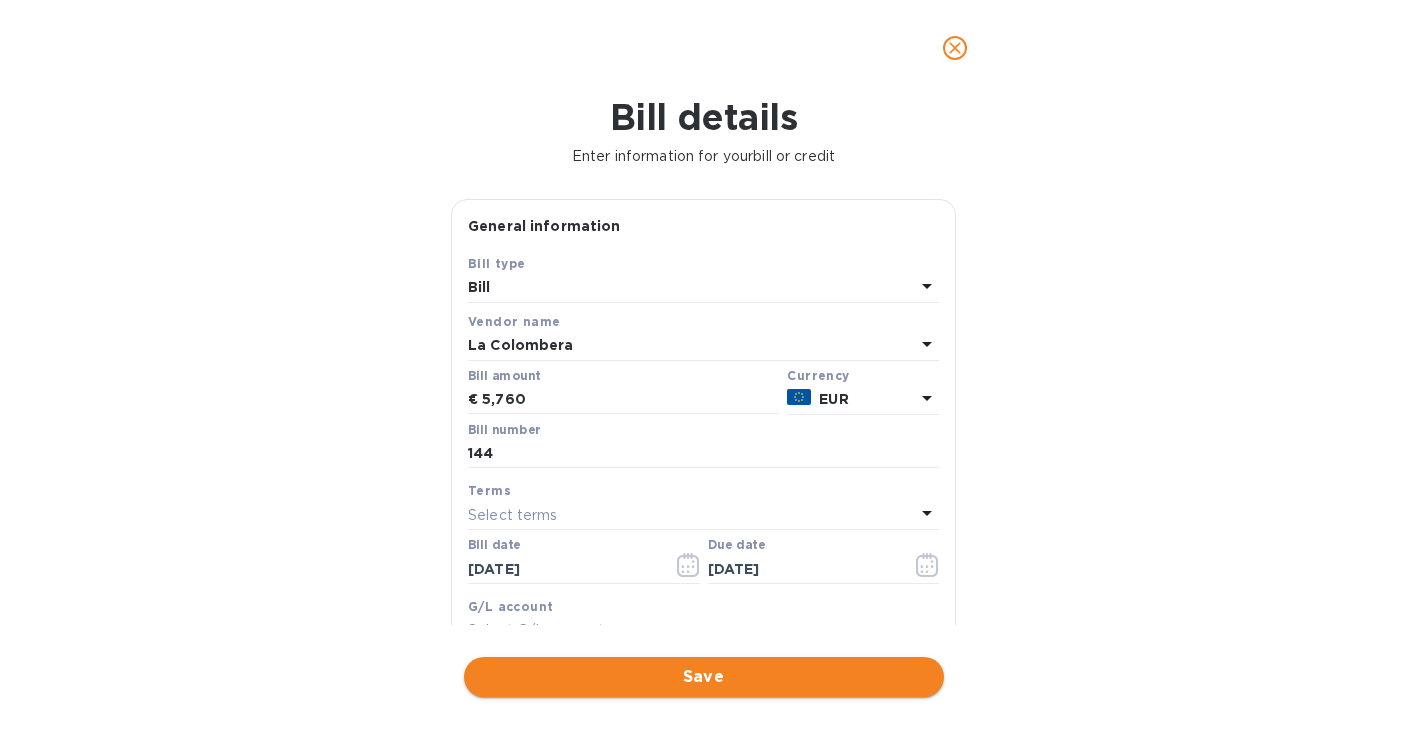 click on "Save" at bounding box center [704, 677] 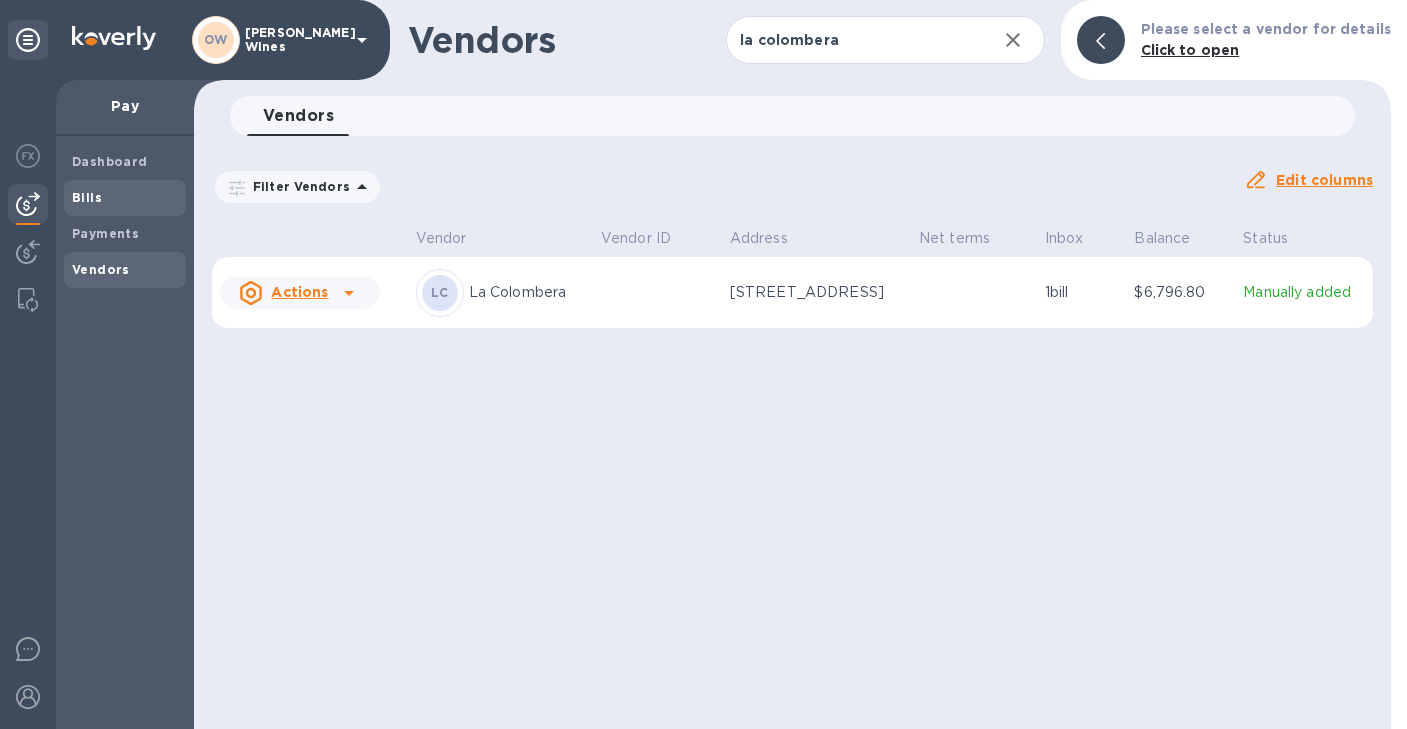 click on "Bills" at bounding box center (87, 197) 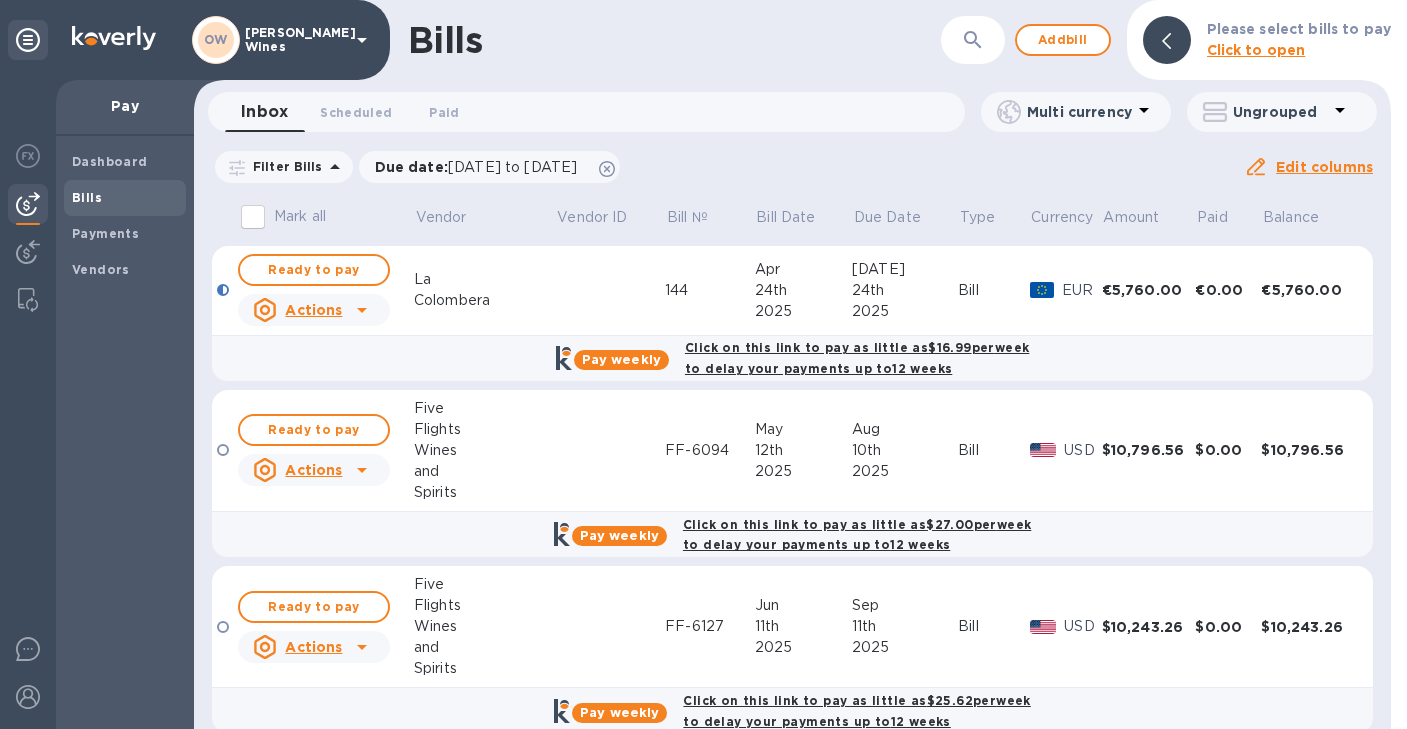 click on "Colombera" at bounding box center (485, 300) 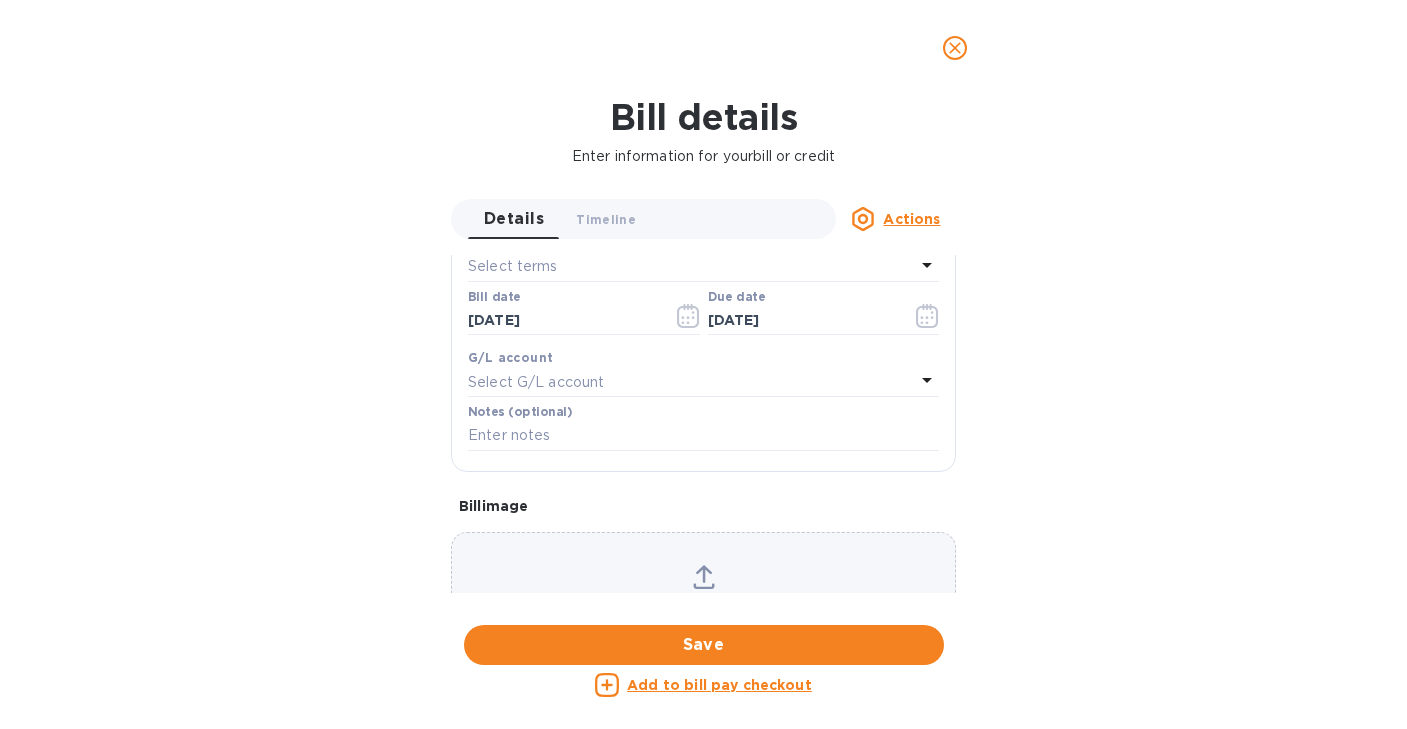 scroll, scrollTop: 386, scrollLeft: 0, axis: vertical 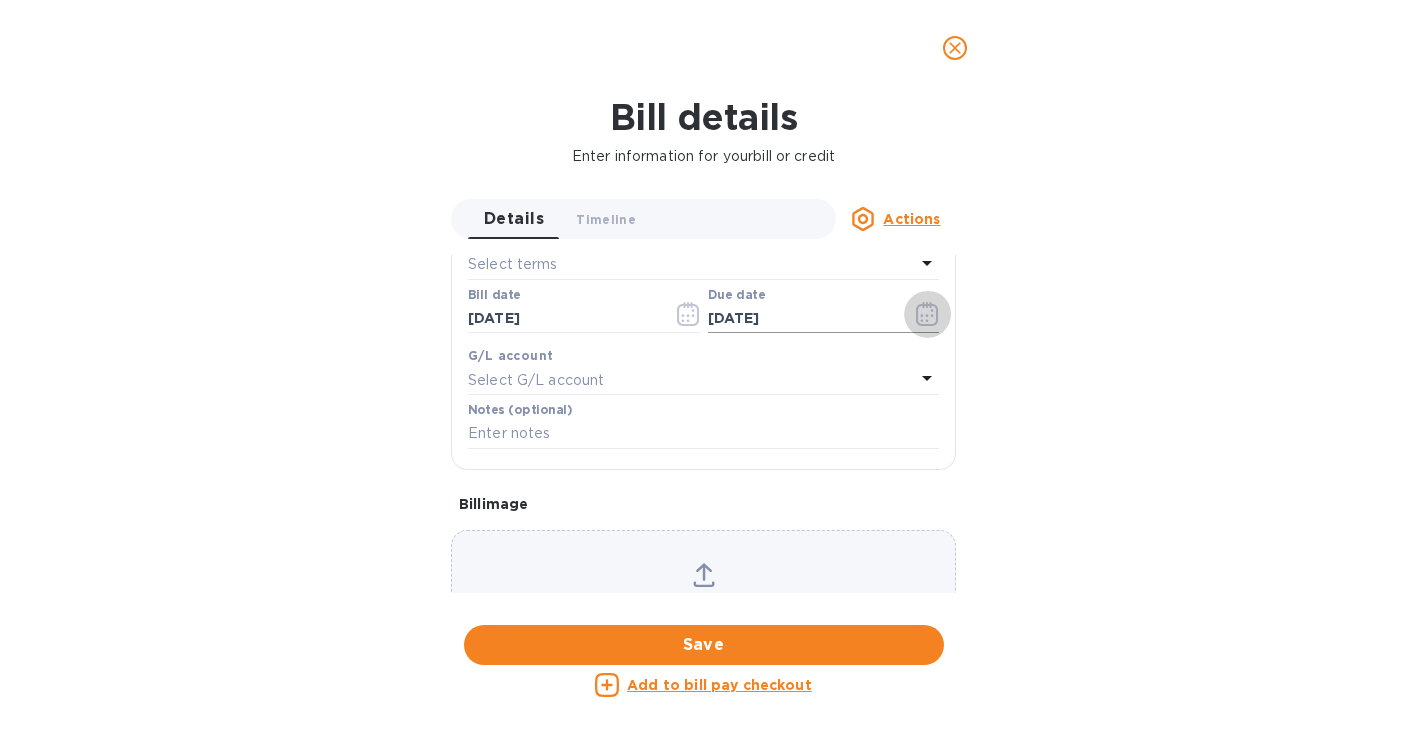 click 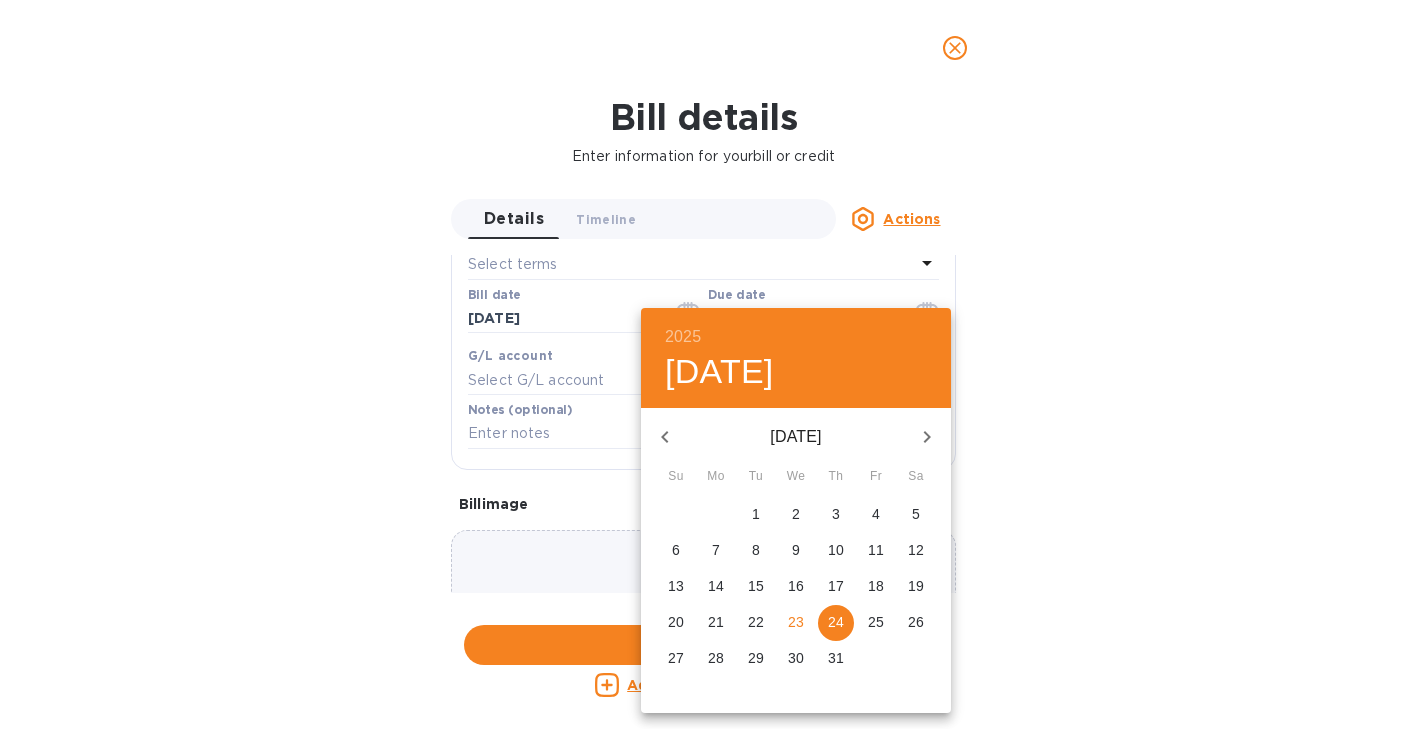 click on "23" at bounding box center [796, 623] 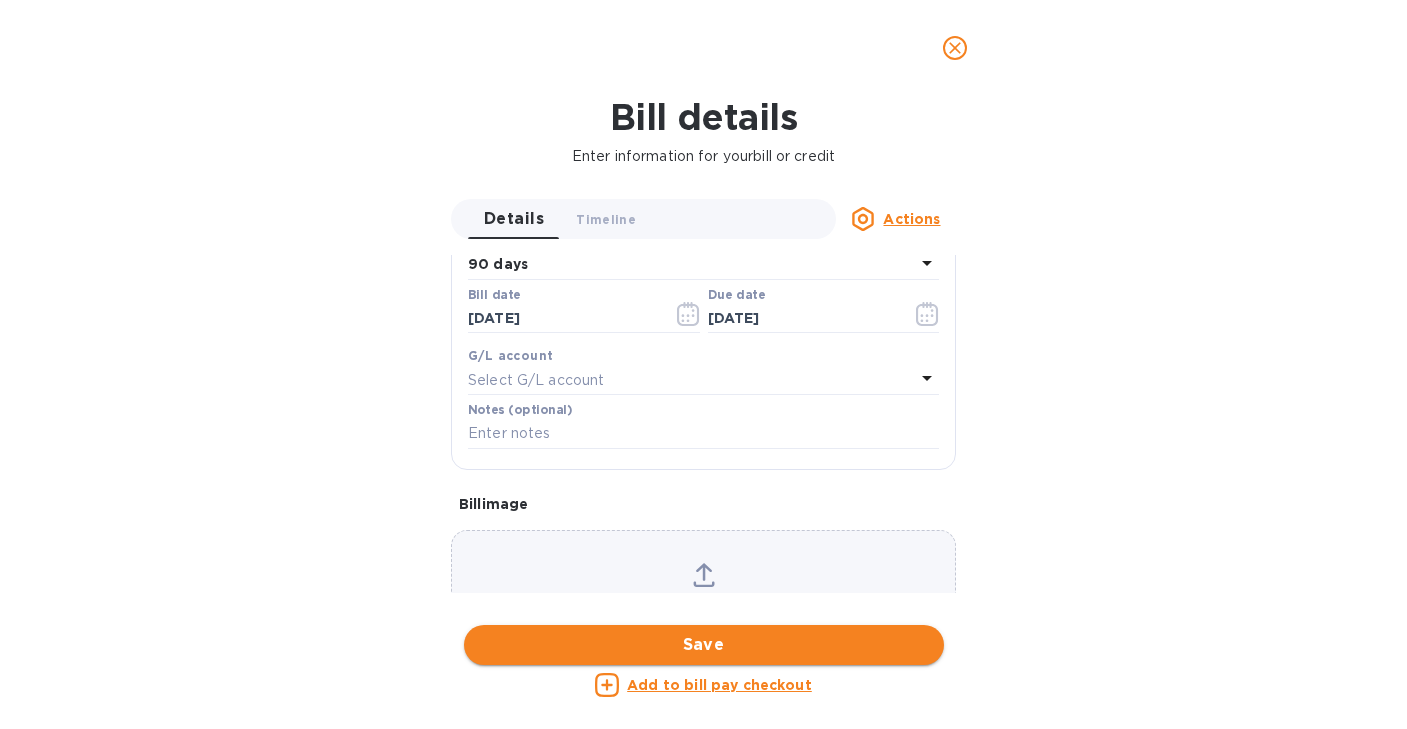 click on "Save" at bounding box center (704, 645) 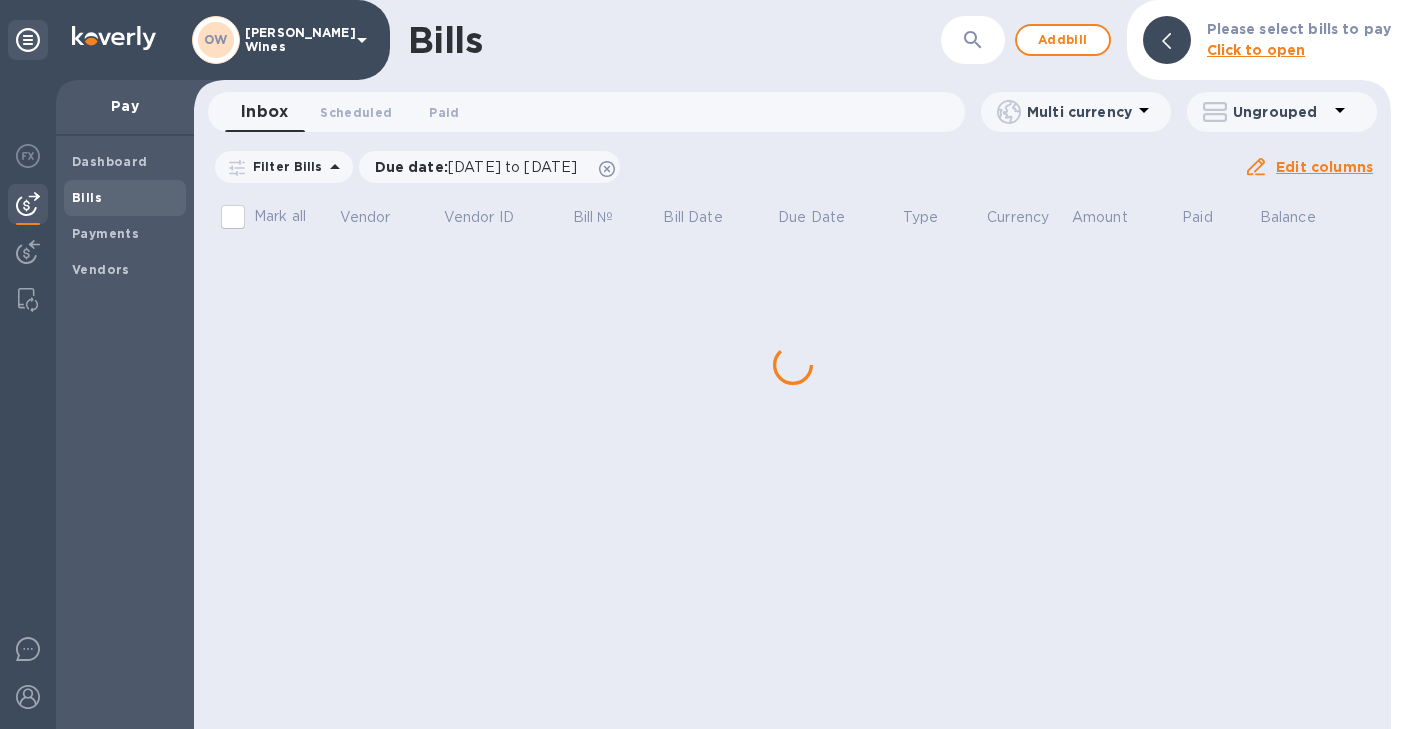 click on "Bills ​ Add   bill Please select bills to pay Click to open Inbox 0 Scheduled 0 Paid 0 Multi currency Ungrouped Filter Bills Due date :  [DATE] to [DATE] Amount   Paid   Balance   Edit columns Mark all Vendor Vendor ID Bill № Bill Date Due Date Type Currency Amount Paid Balance" at bounding box center (792, 364) 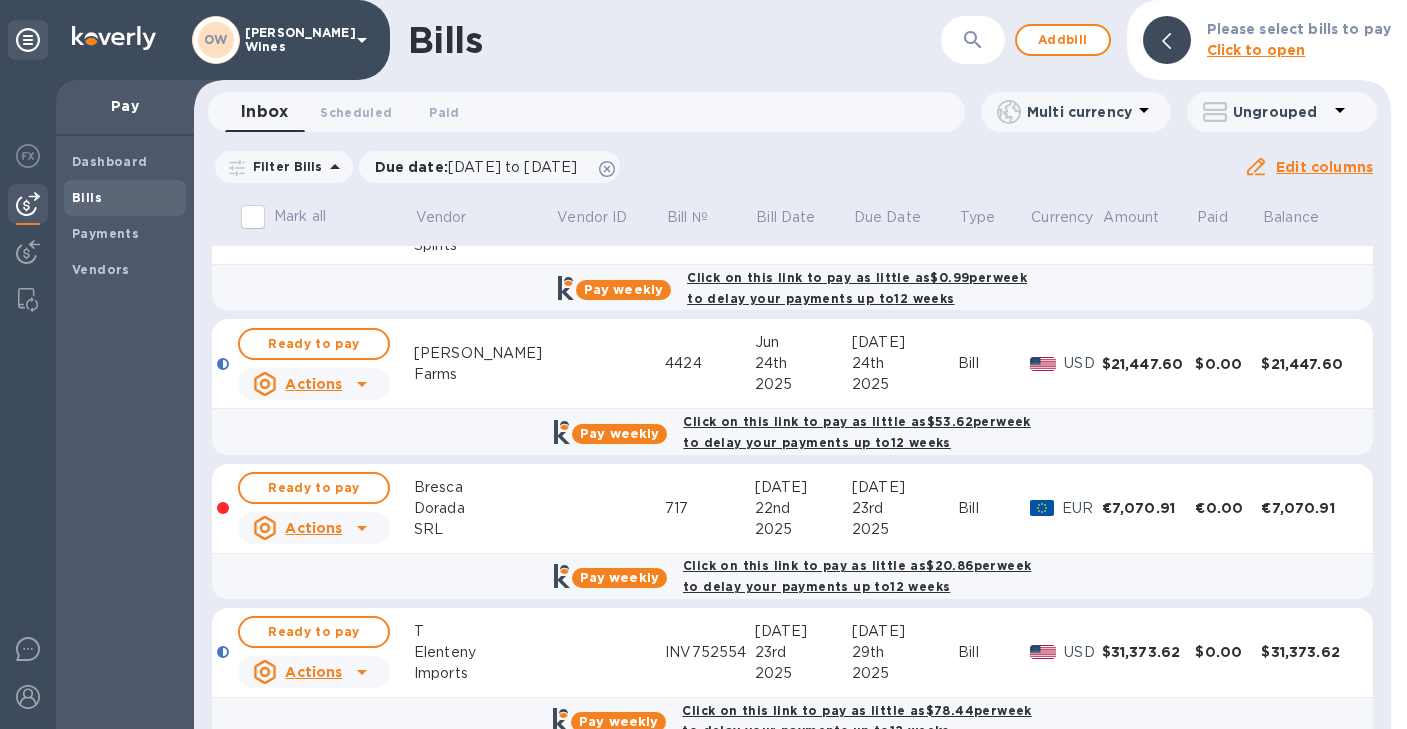 scroll, scrollTop: 640, scrollLeft: 0, axis: vertical 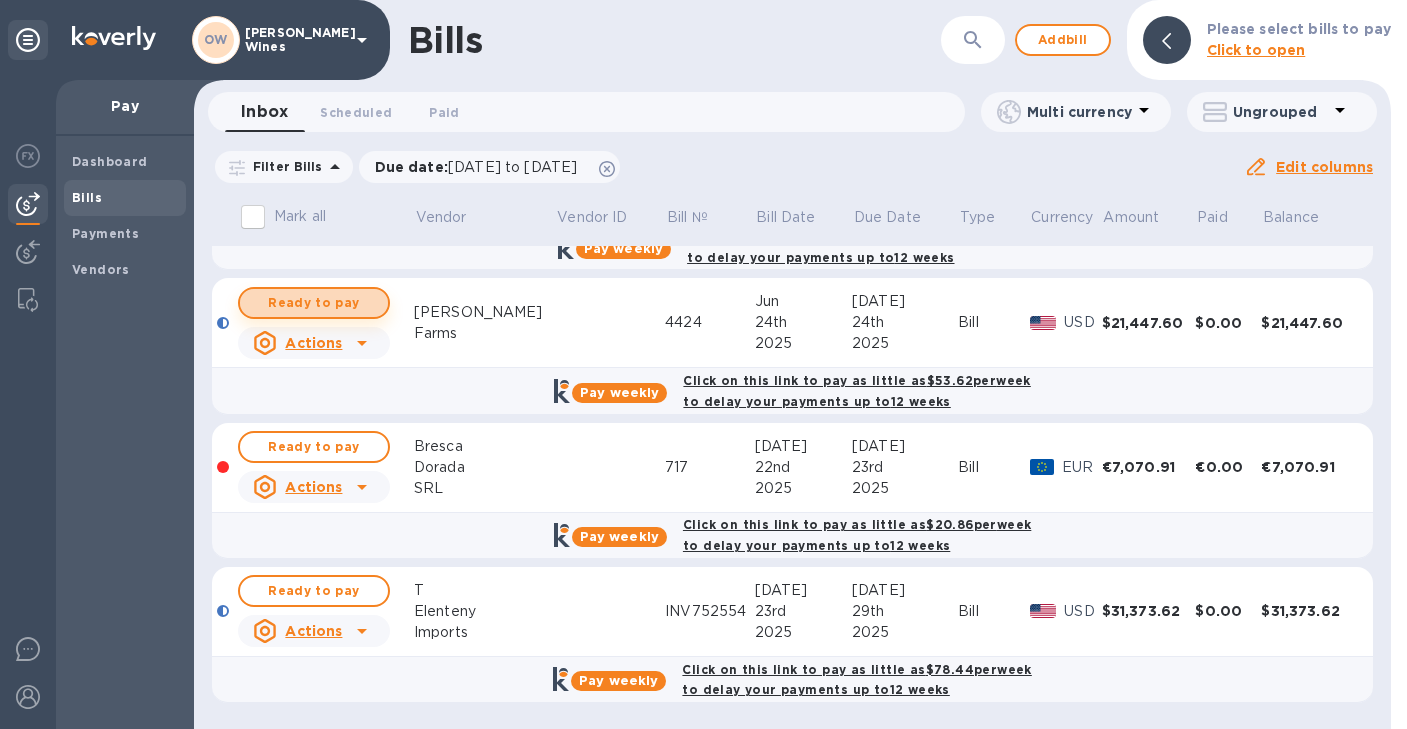 click on "Ready to pay" at bounding box center [314, 303] 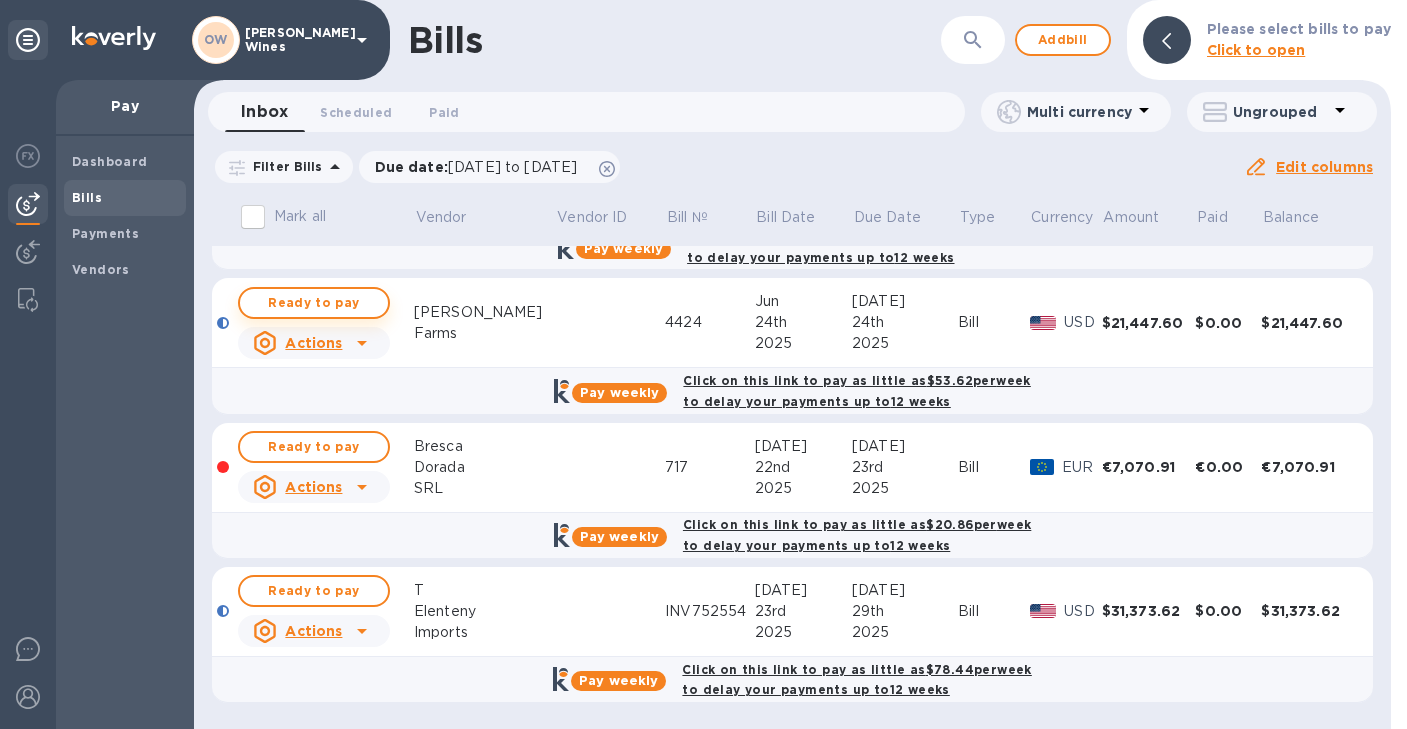 click on "Ready to pay" at bounding box center [314, 303] 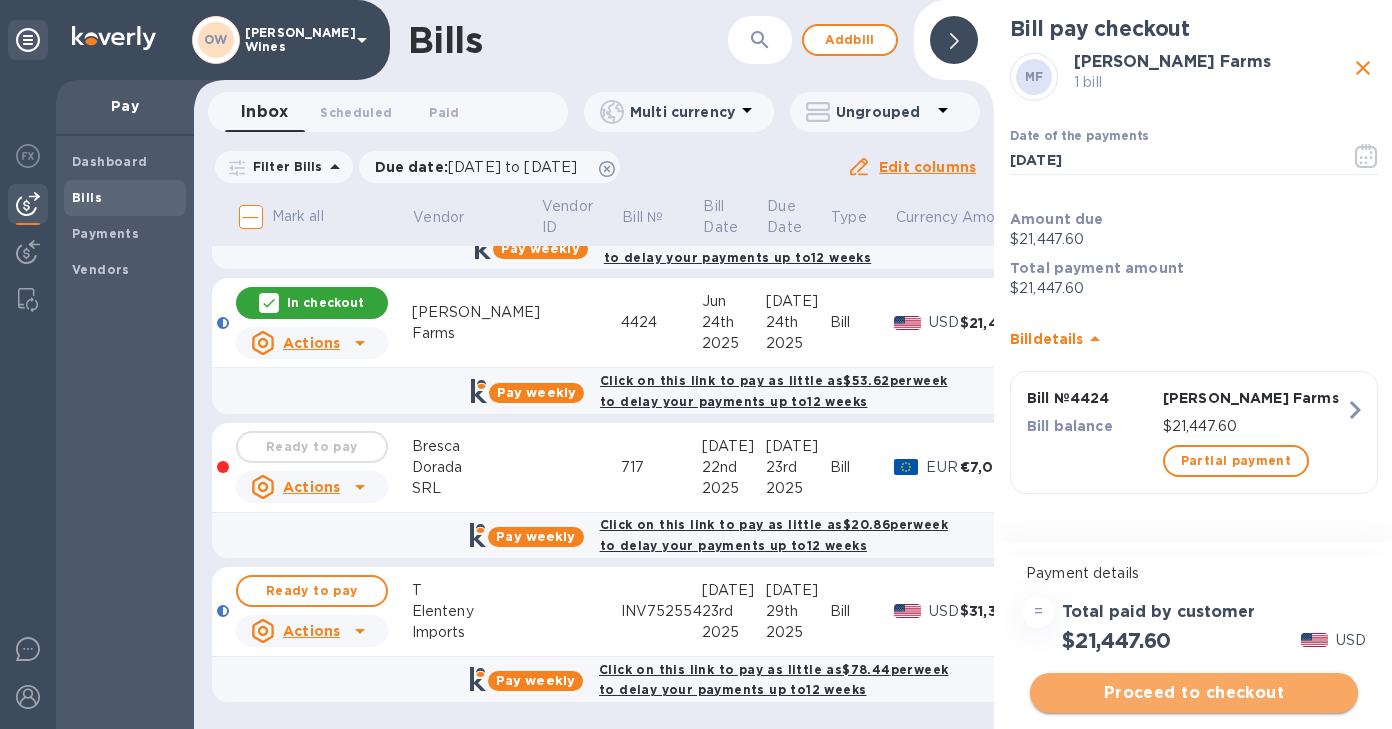 click on "Proceed to checkout" at bounding box center [1194, 693] 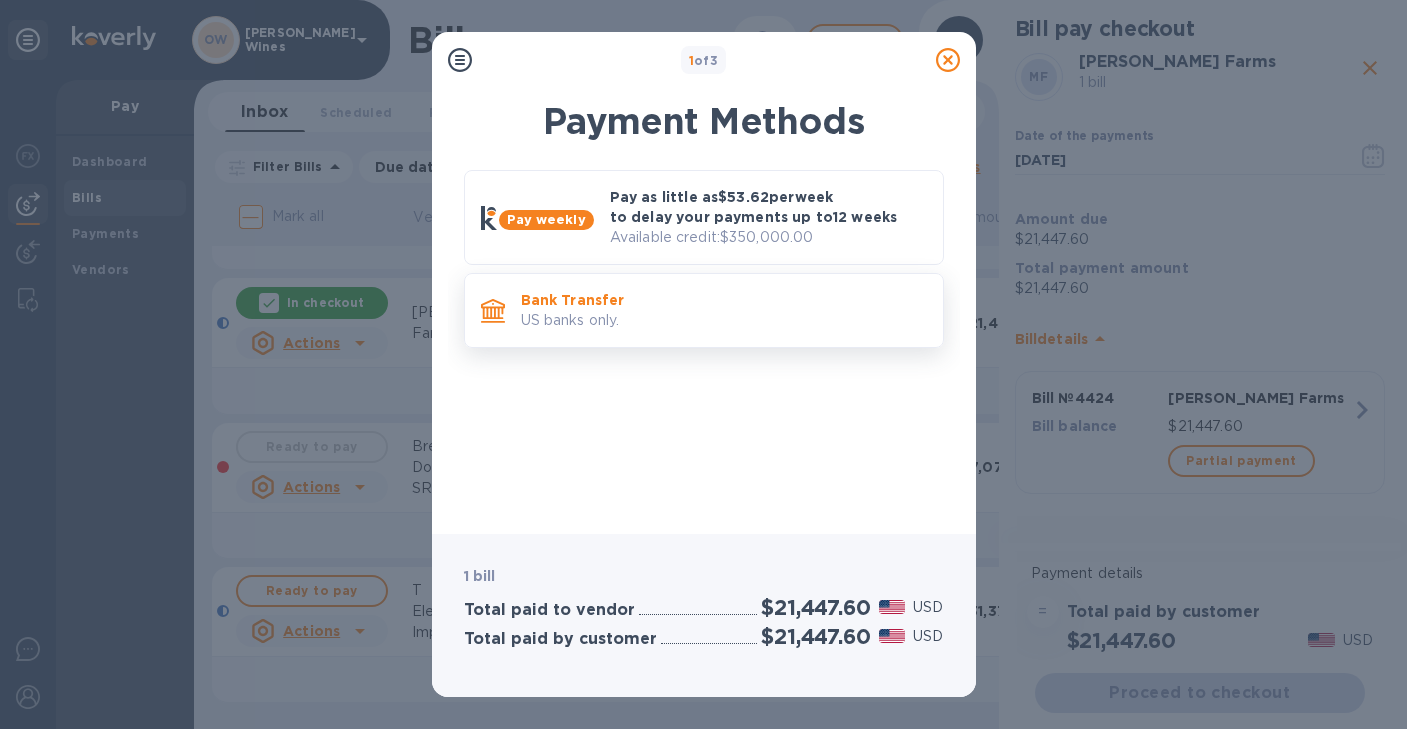 click on "US banks only." at bounding box center [724, 320] 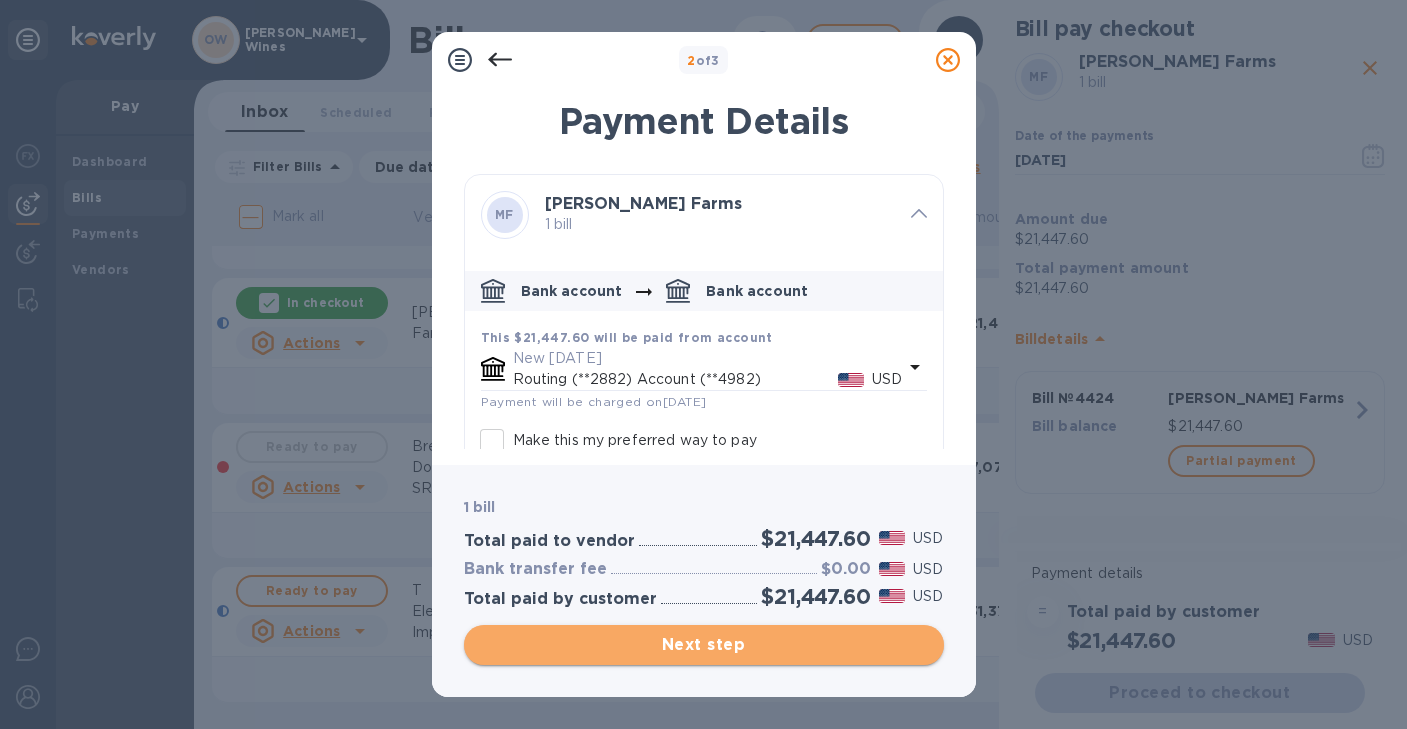 click on "Next step" at bounding box center (704, 645) 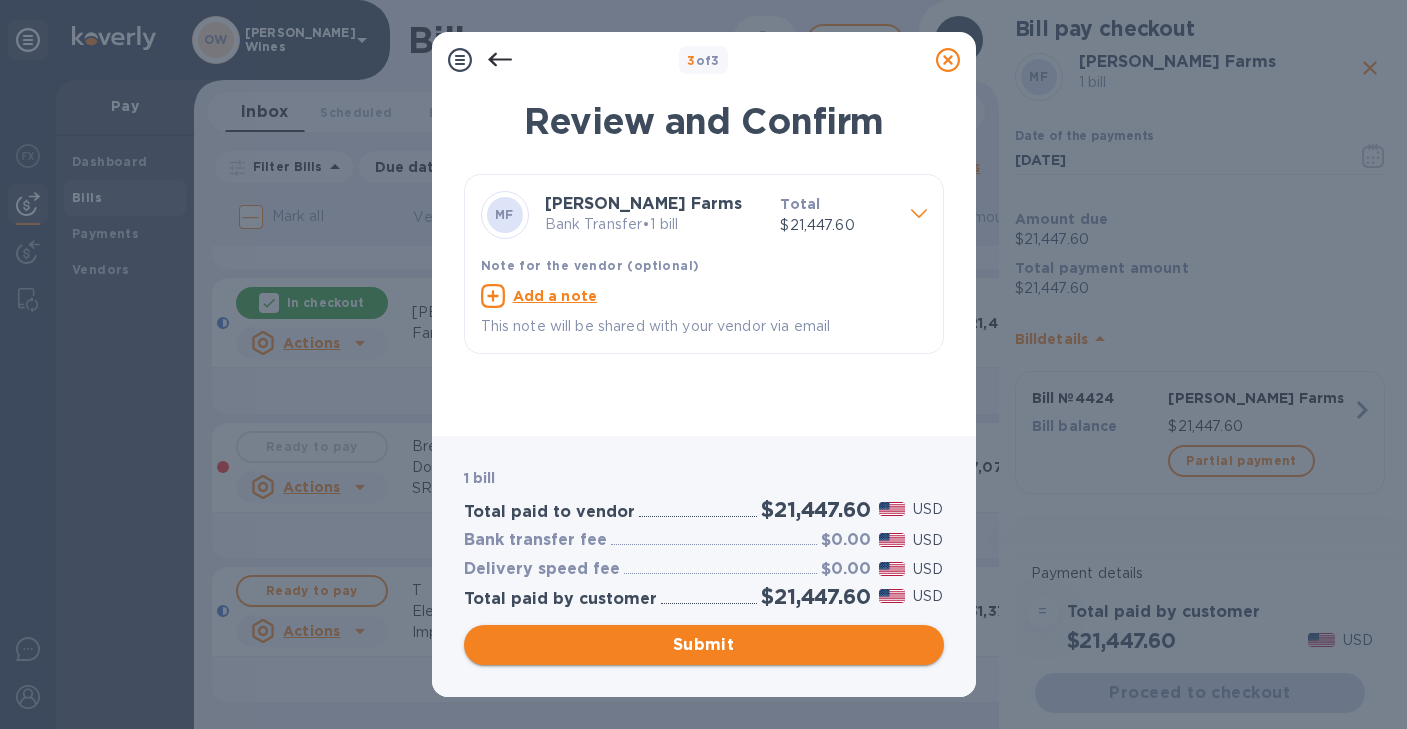 click on "Submit" at bounding box center [704, 645] 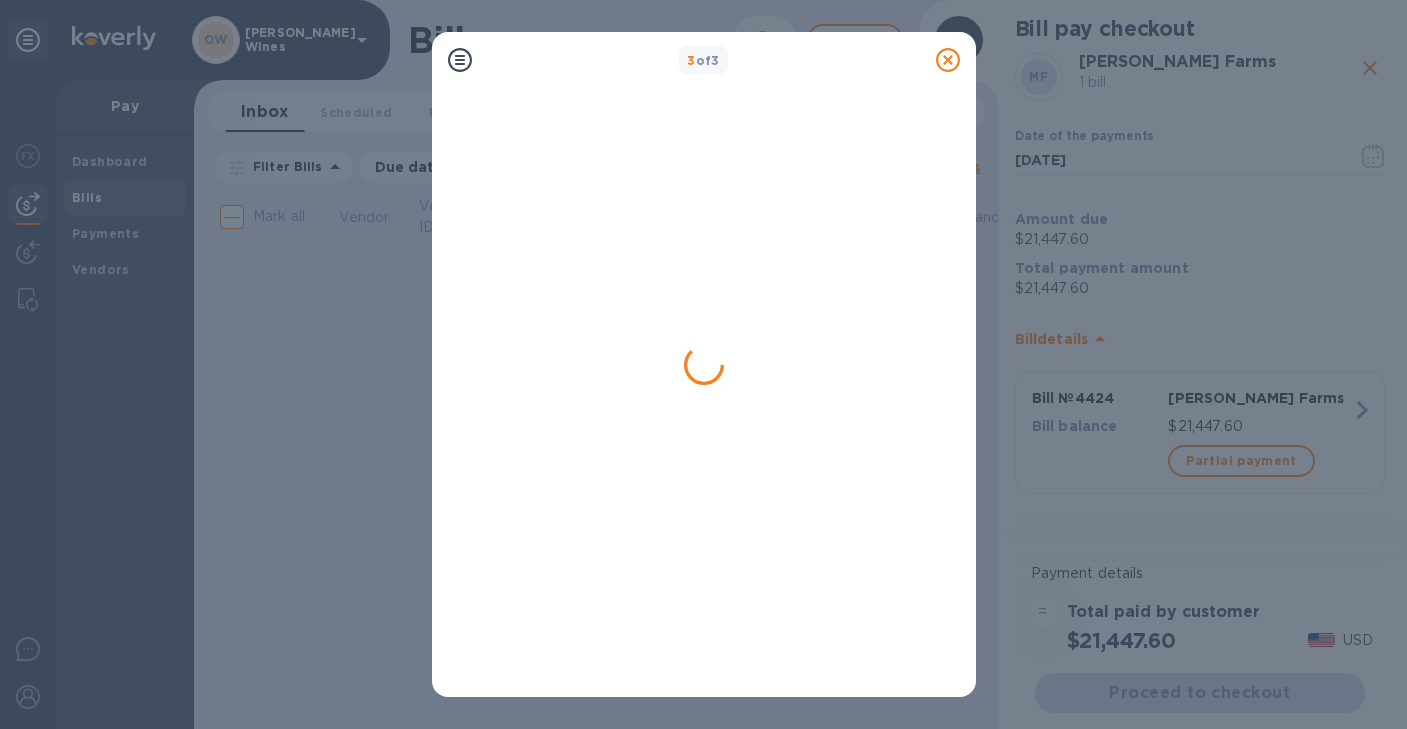 scroll, scrollTop: 0, scrollLeft: 0, axis: both 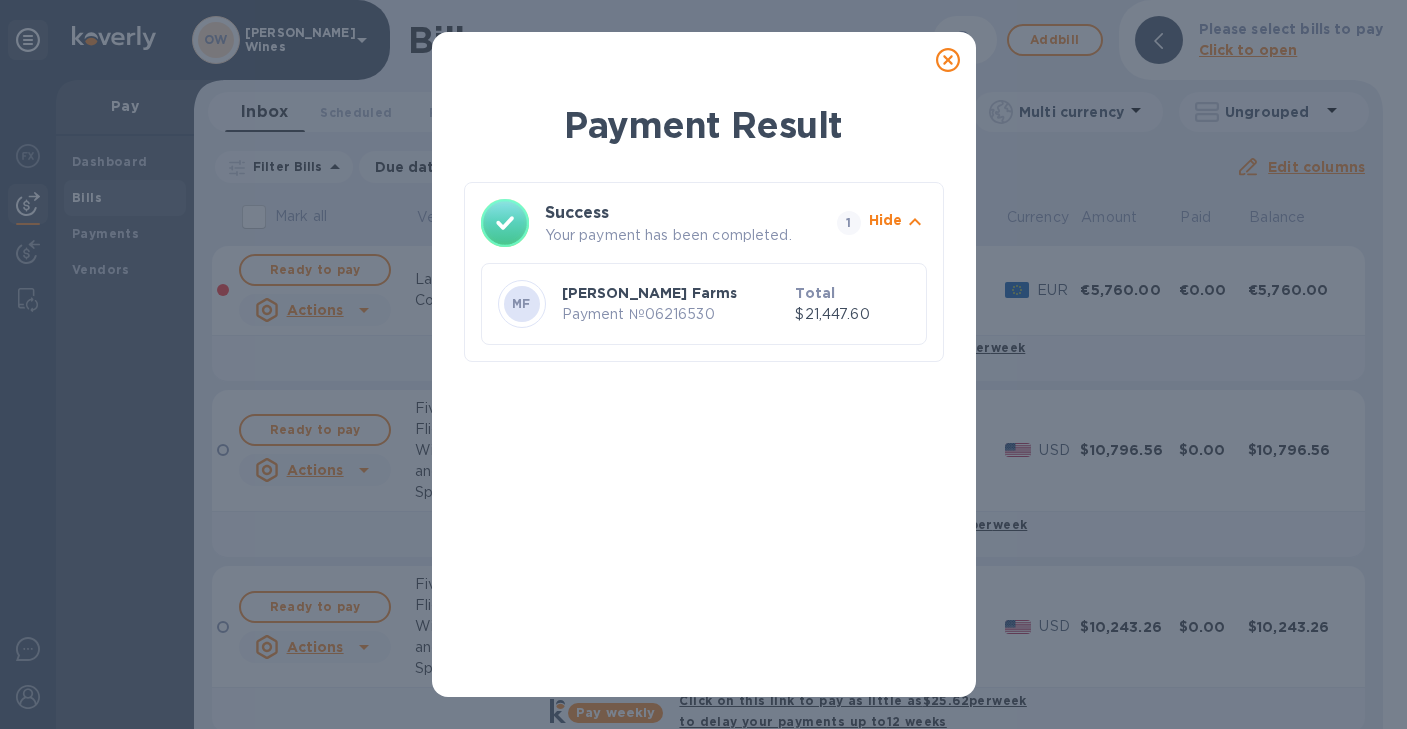 click 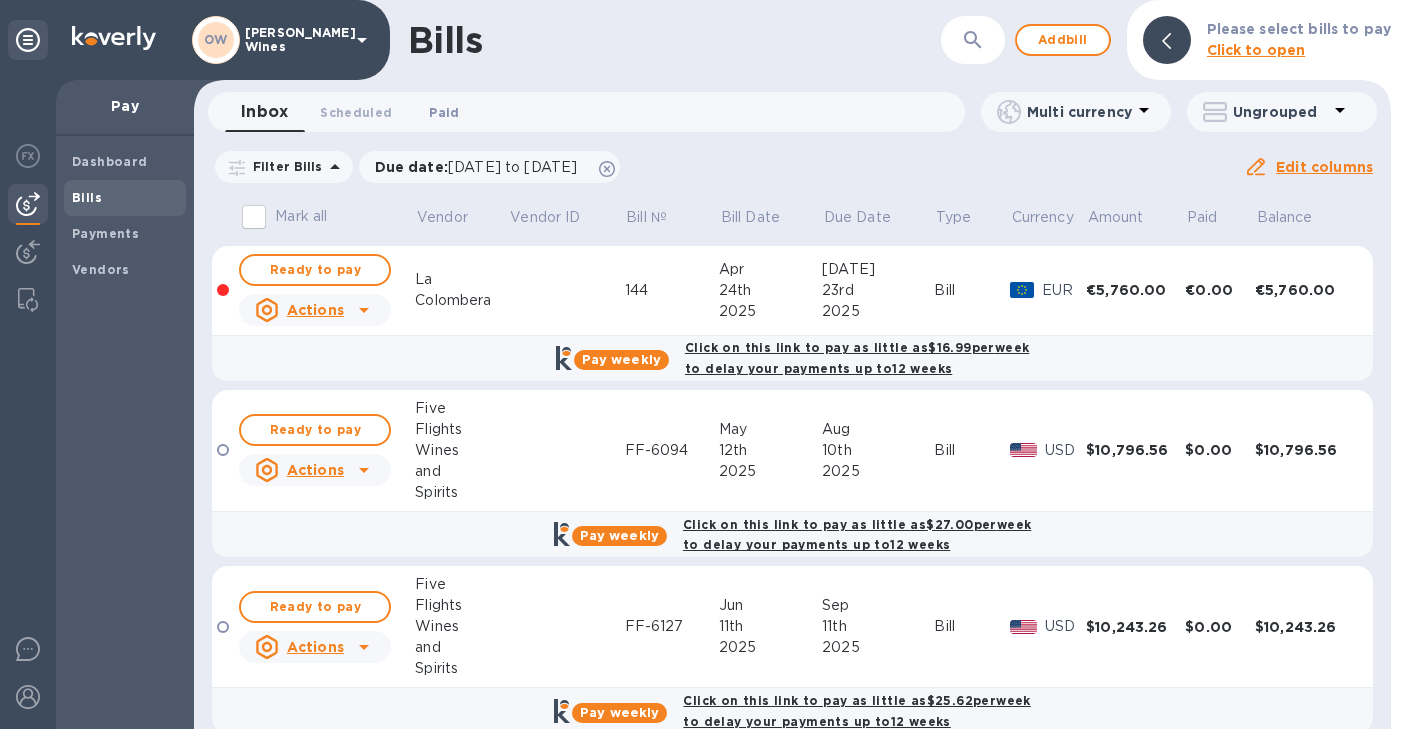 click on "Paid 0" at bounding box center [444, 112] 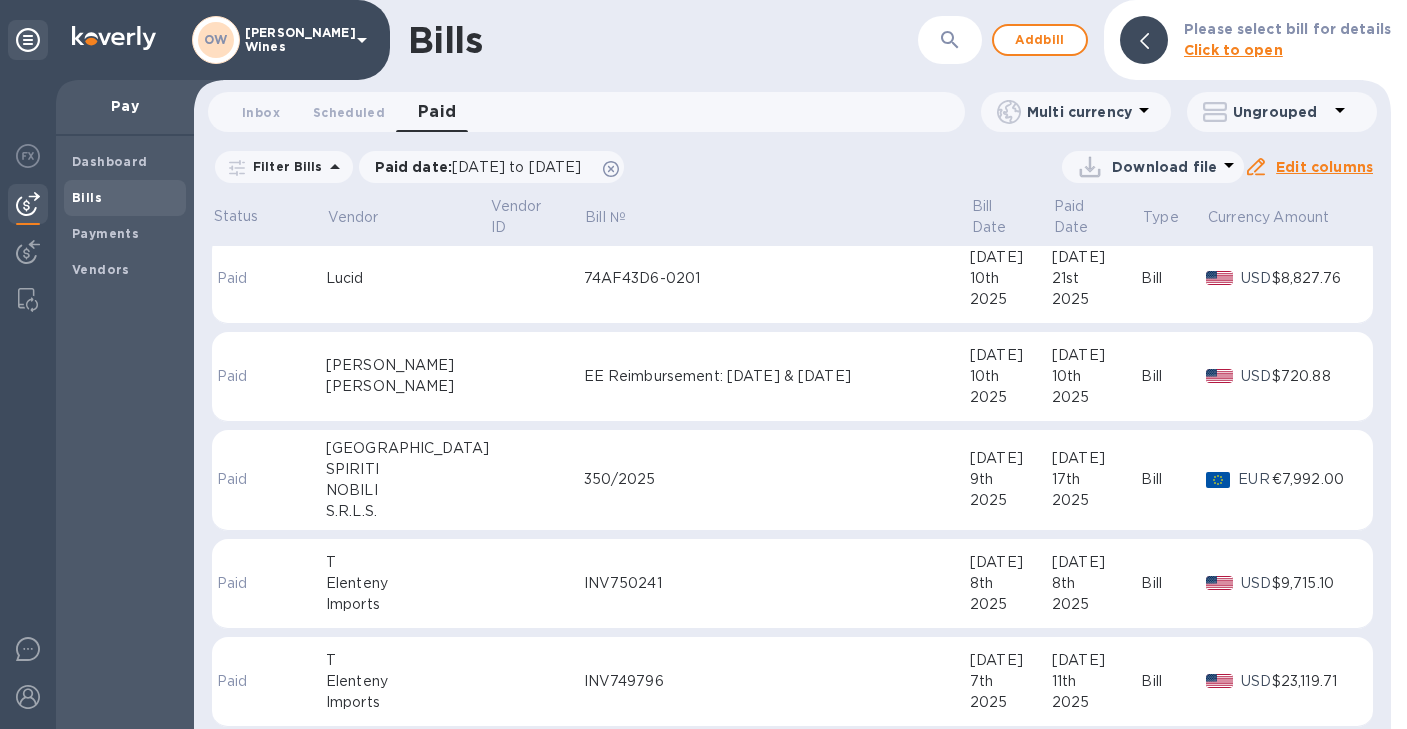 scroll, scrollTop: 974, scrollLeft: 0, axis: vertical 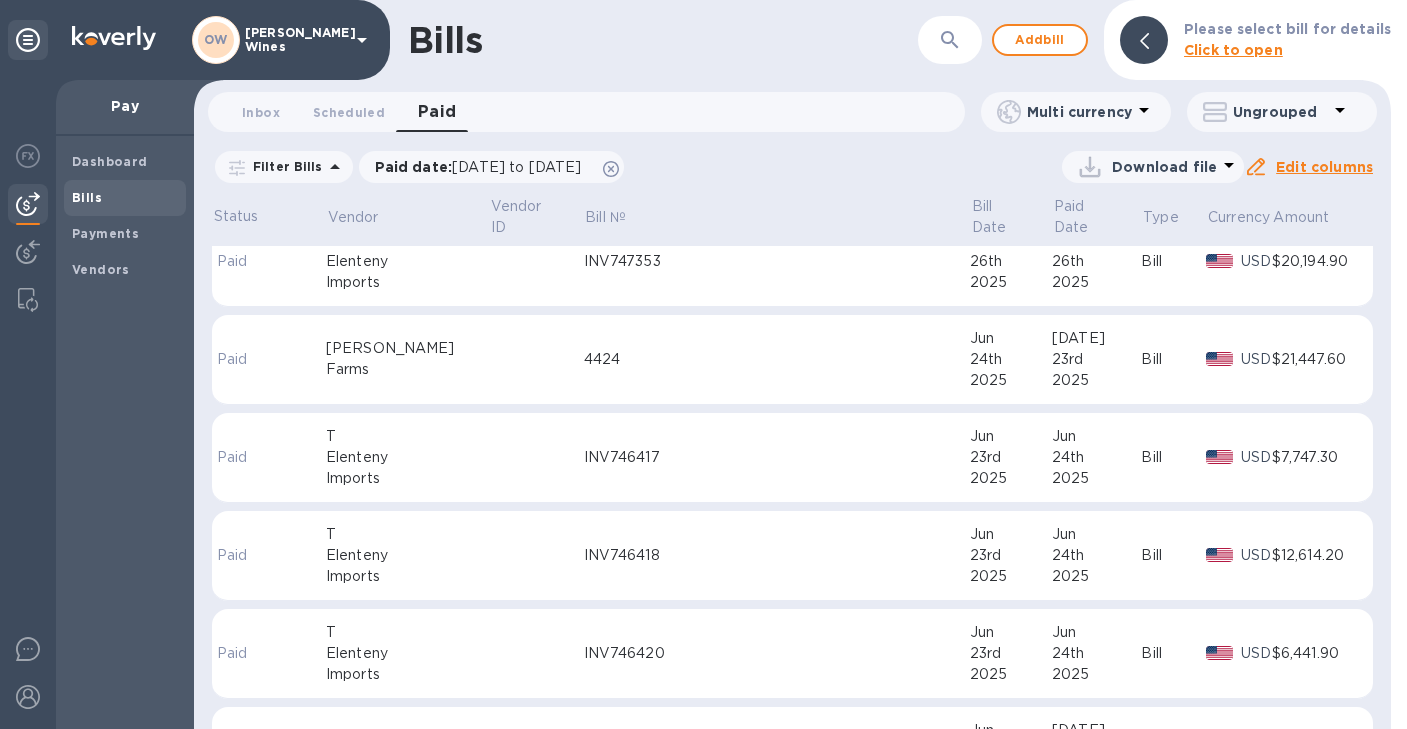 click on "4424" at bounding box center [777, 359] 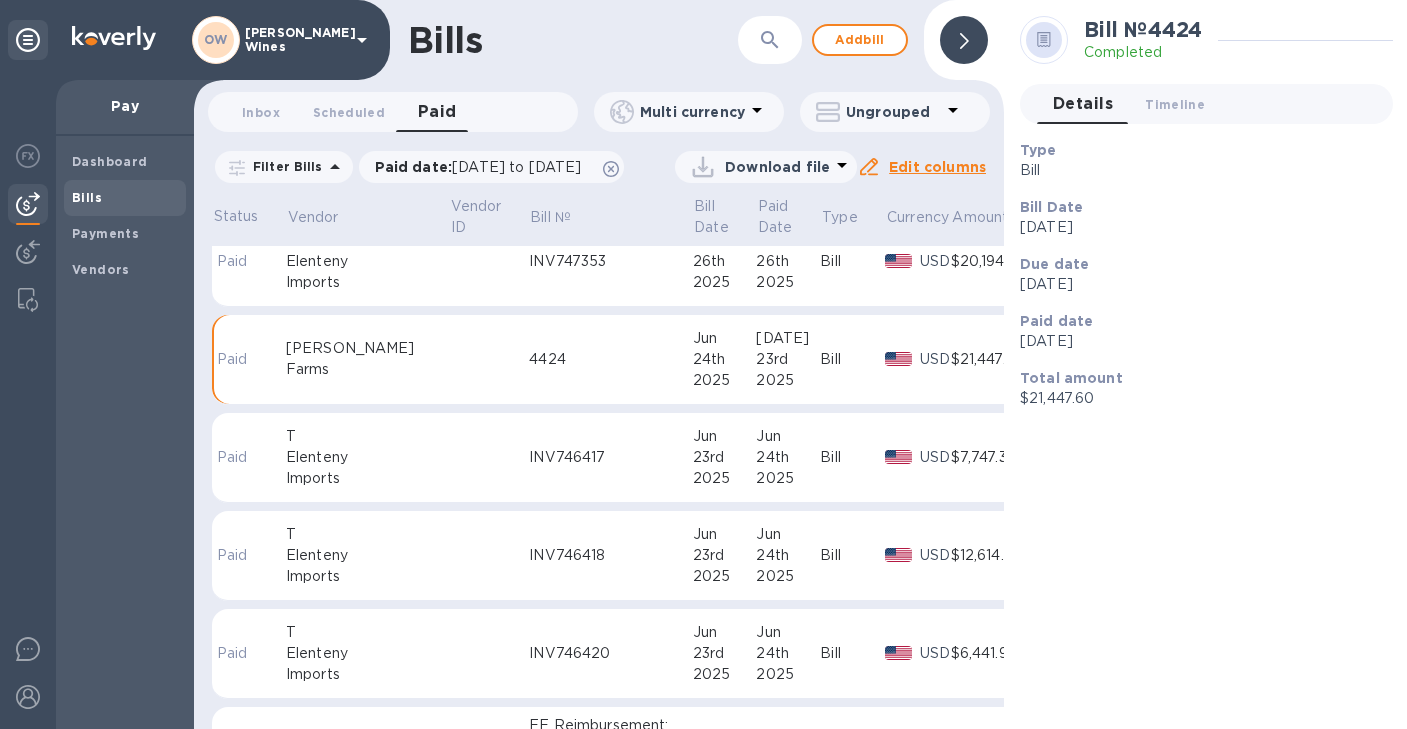scroll, scrollTop: 3521, scrollLeft: 0, axis: vertical 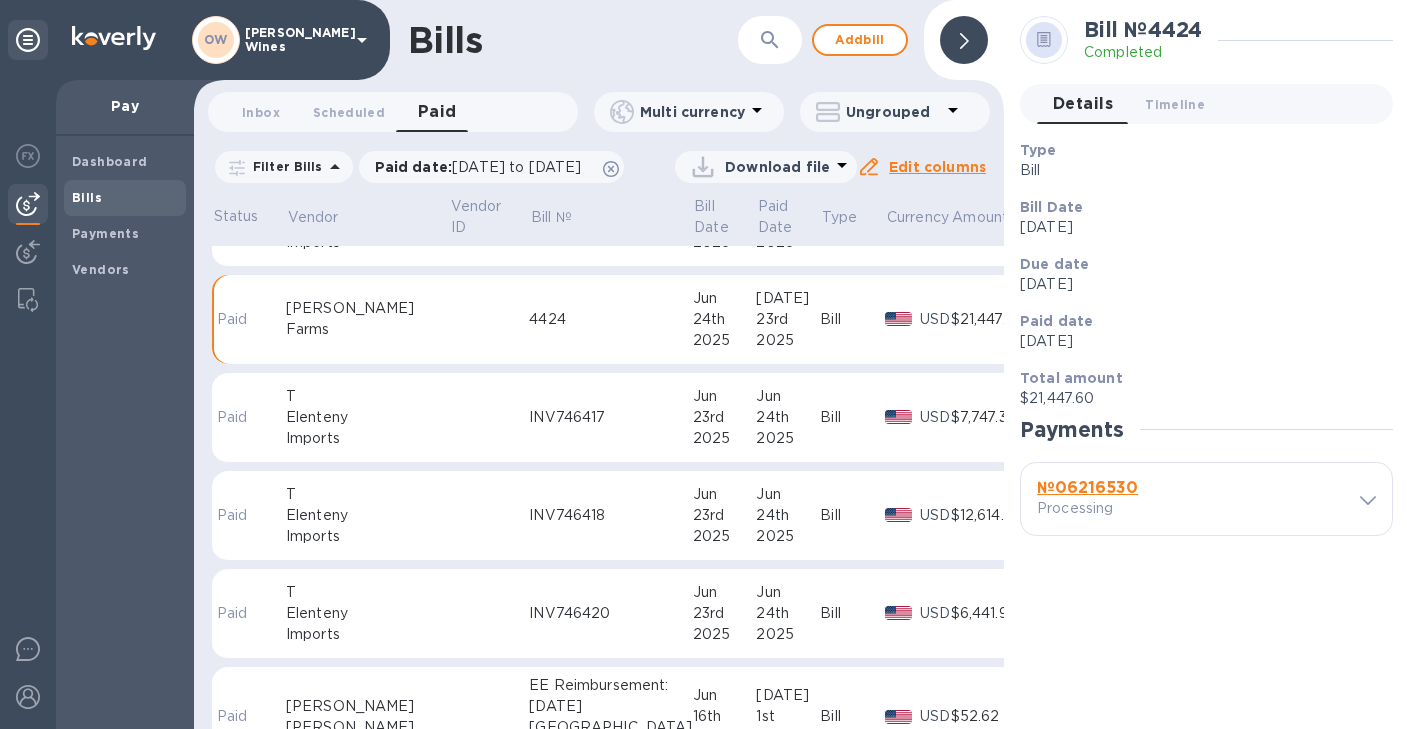 click on "№  06216530" at bounding box center (1087, 487) 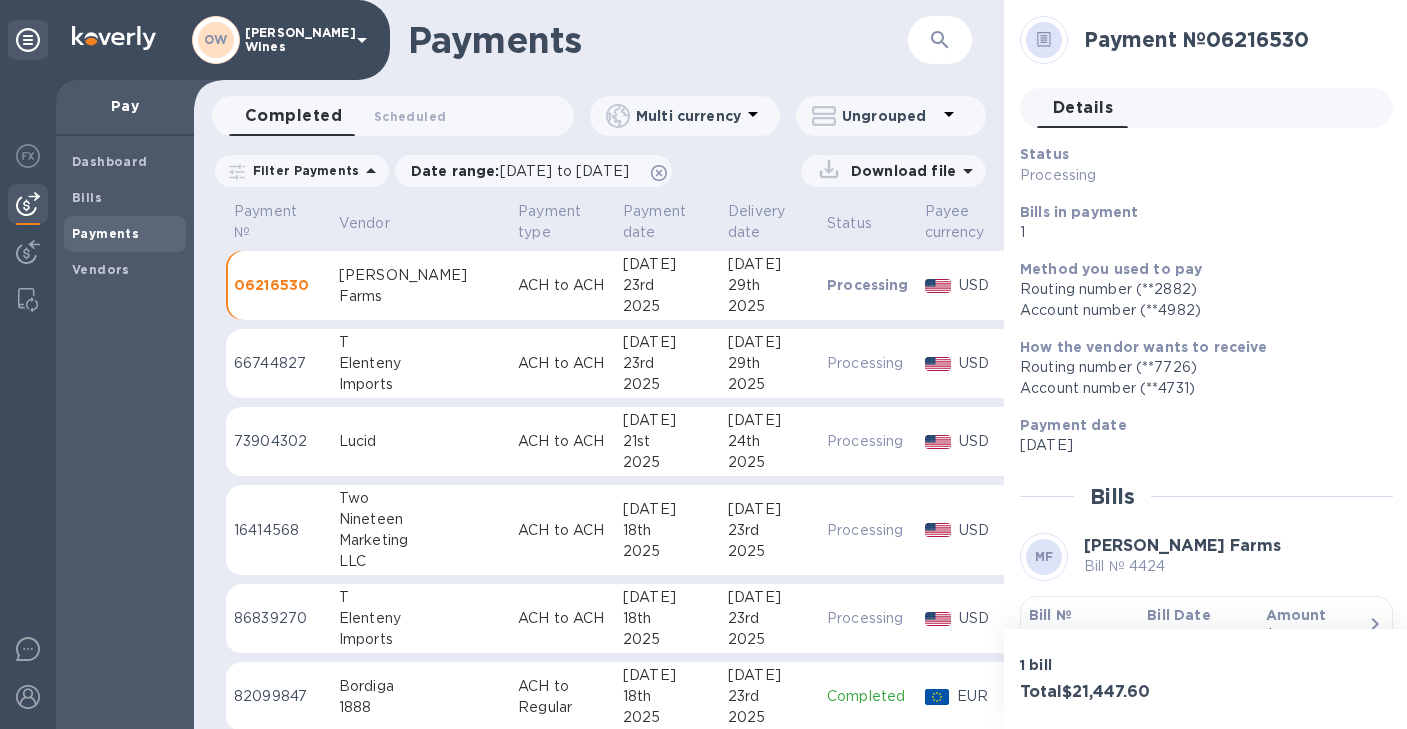 click on "Bill №" at bounding box center [1050, 615] 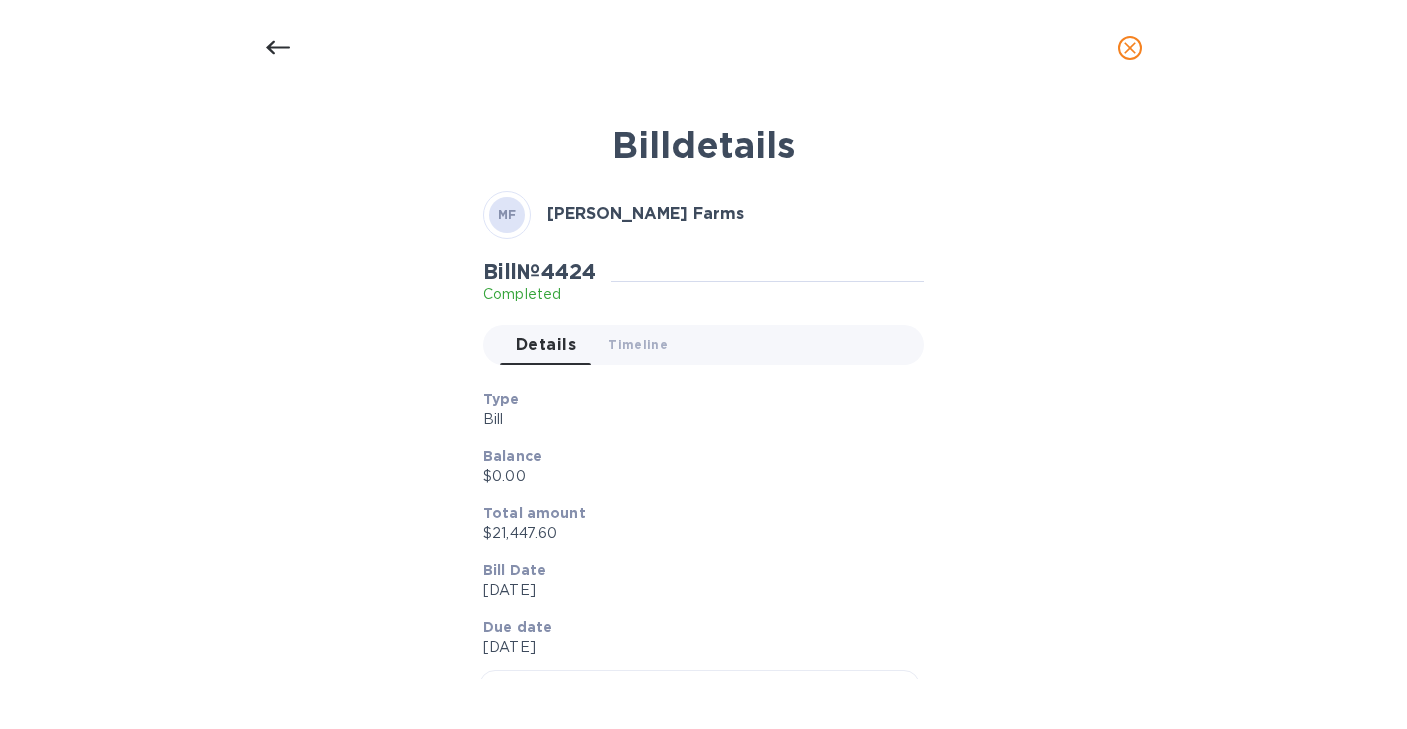 click 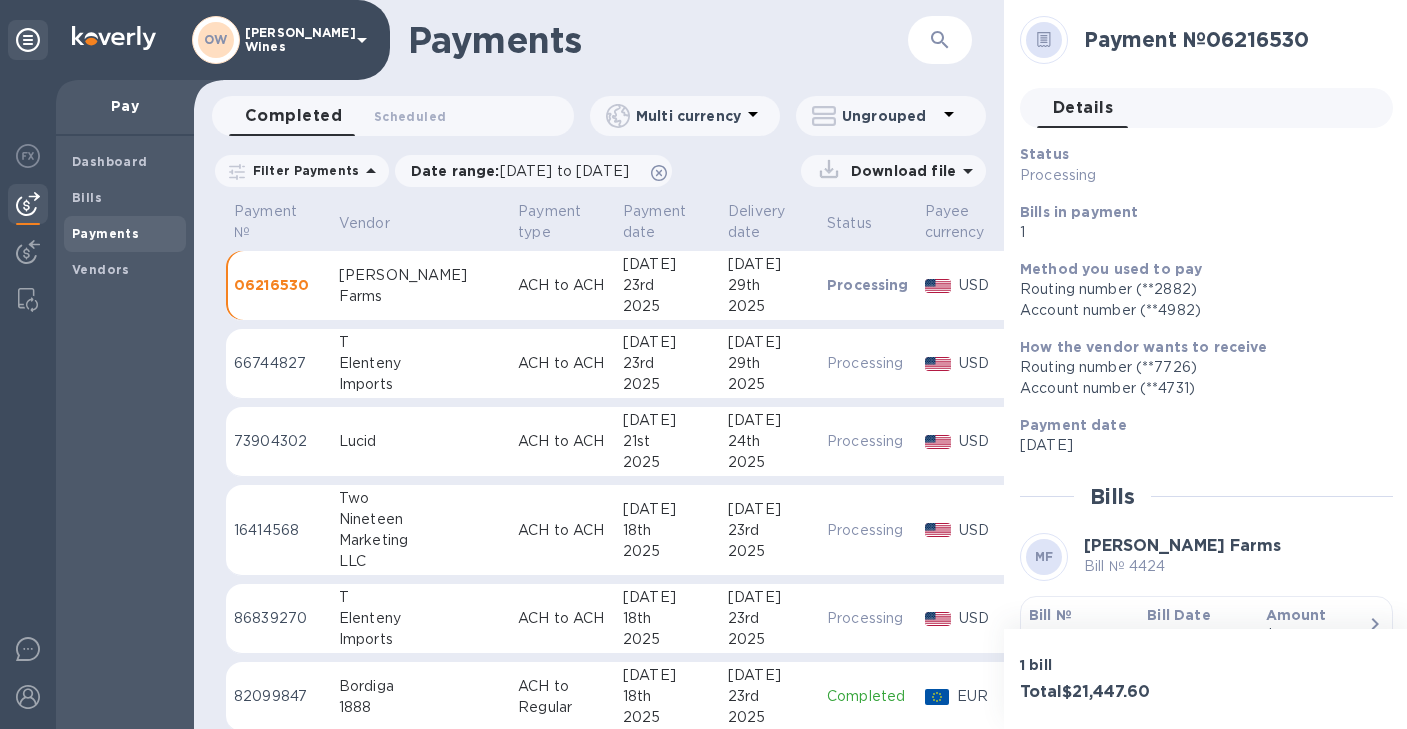 scroll, scrollTop: 57, scrollLeft: 0, axis: vertical 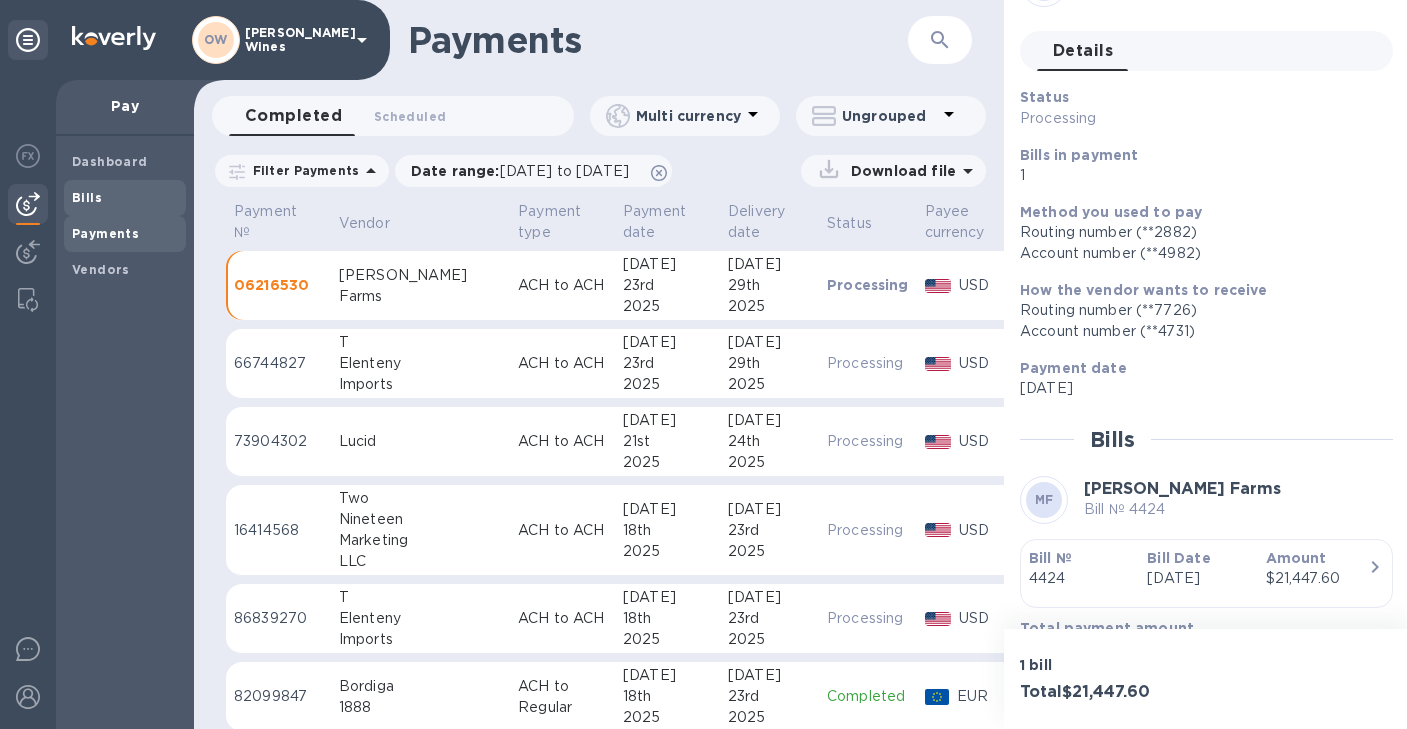 click on "Bills" at bounding box center (87, 197) 